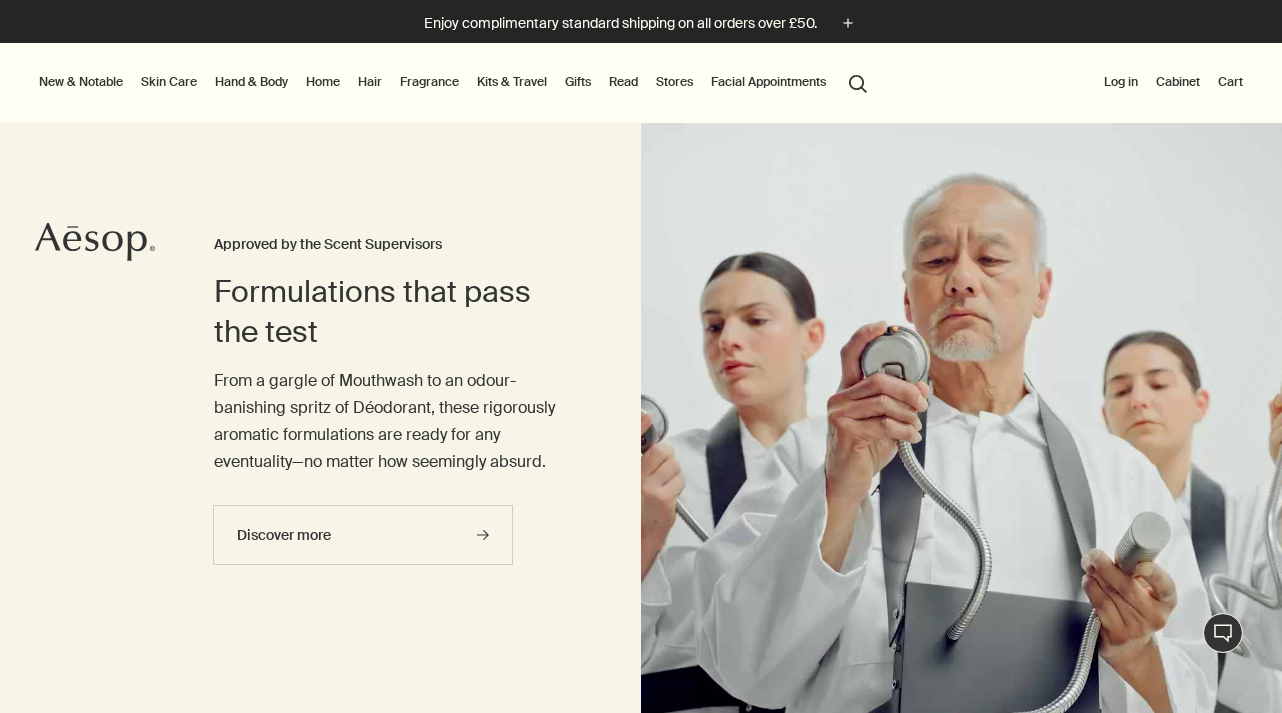 scroll, scrollTop: 0, scrollLeft: 0, axis: both 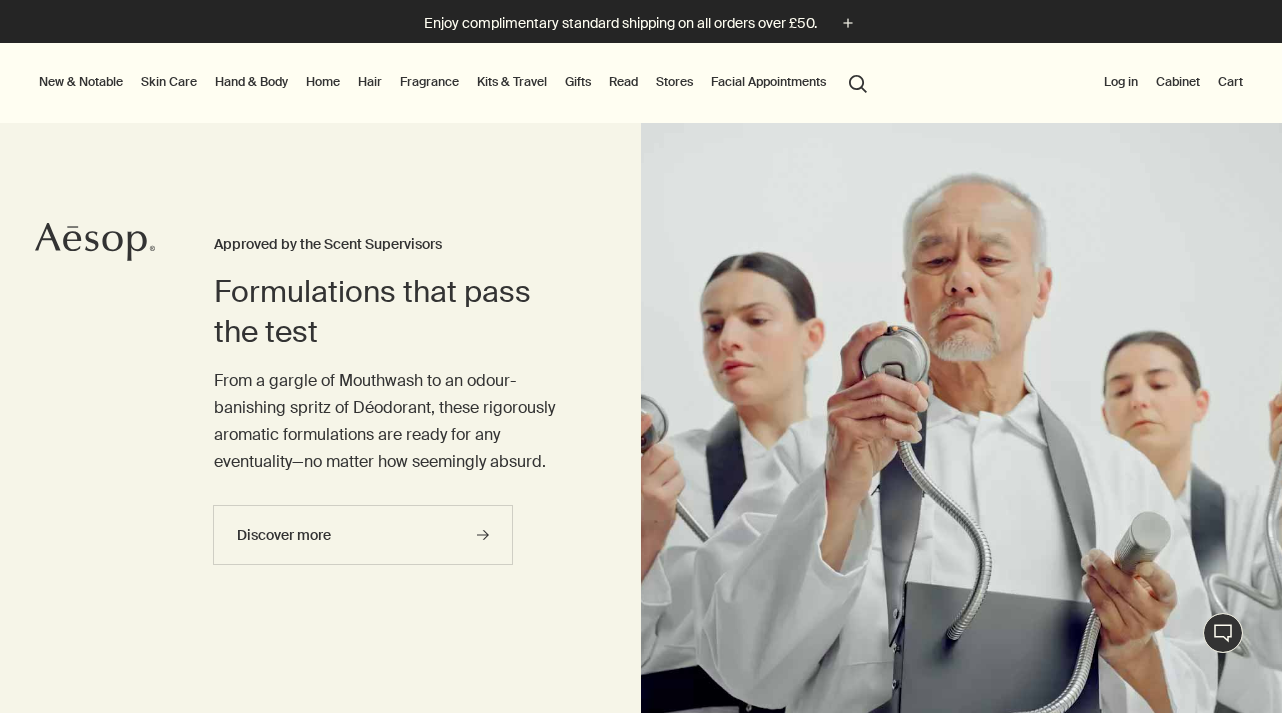 click on "Skin Care" at bounding box center (169, 82) 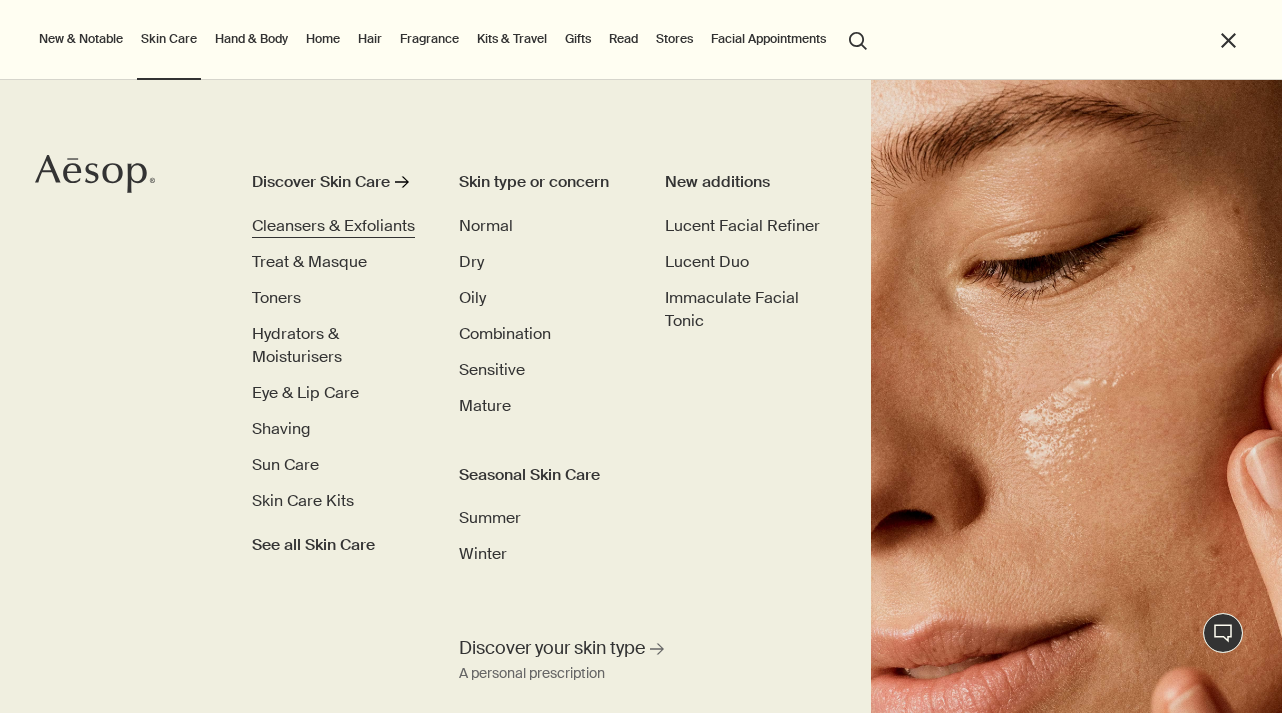 click on "Cleansers & Exfoliants" at bounding box center (333, 225) 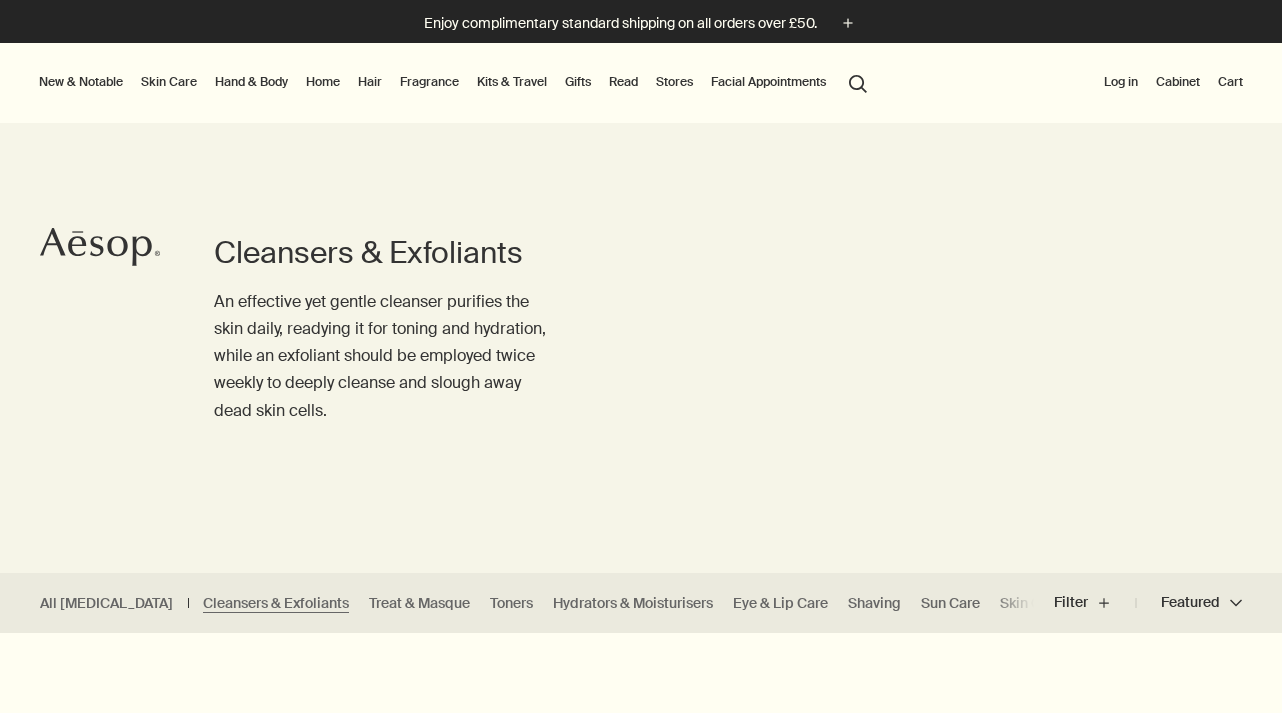 scroll, scrollTop: 0, scrollLeft: 0, axis: both 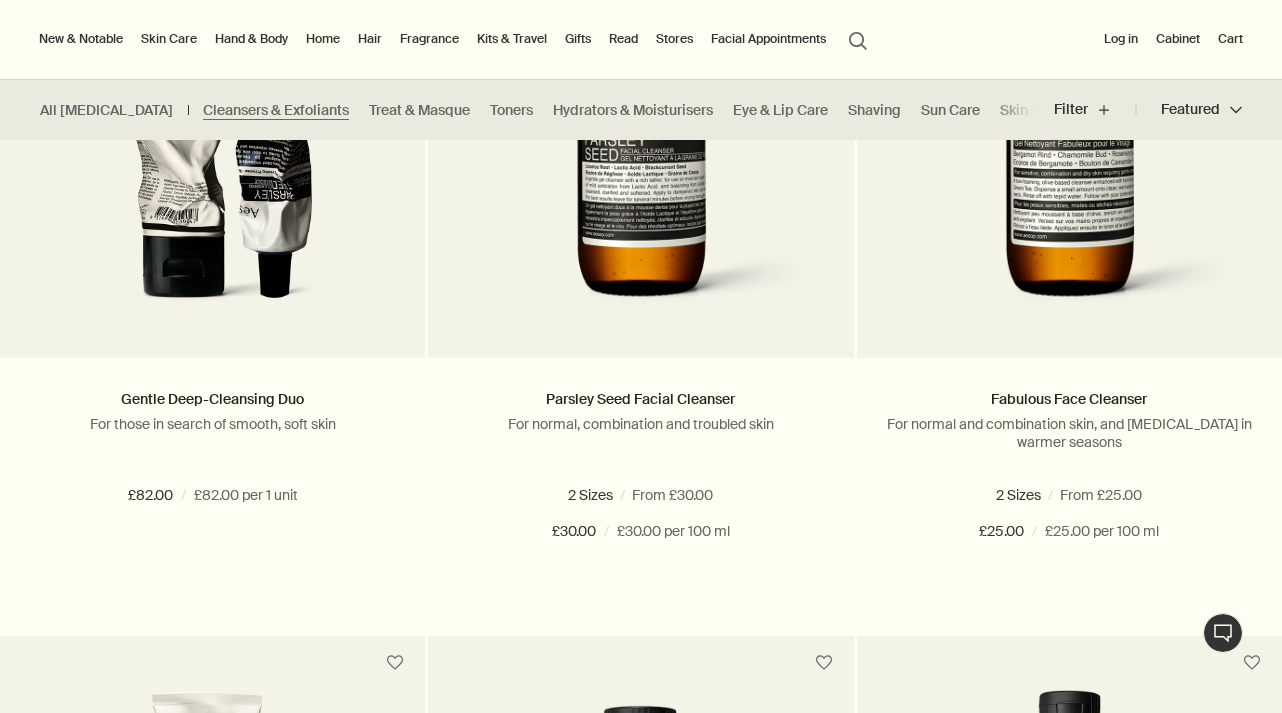 click on "Hand & Body" at bounding box center (251, 39) 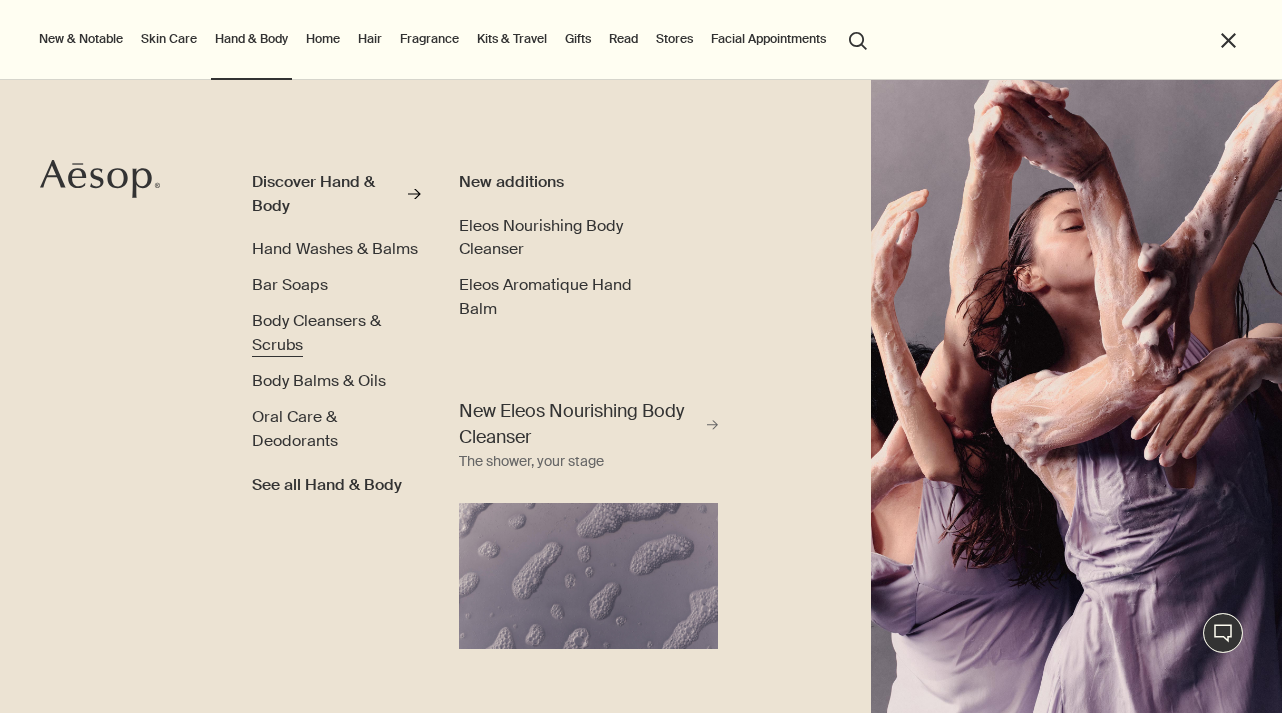 click on "Body Cleansers & Scrubs" at bounding box center (316, 332) 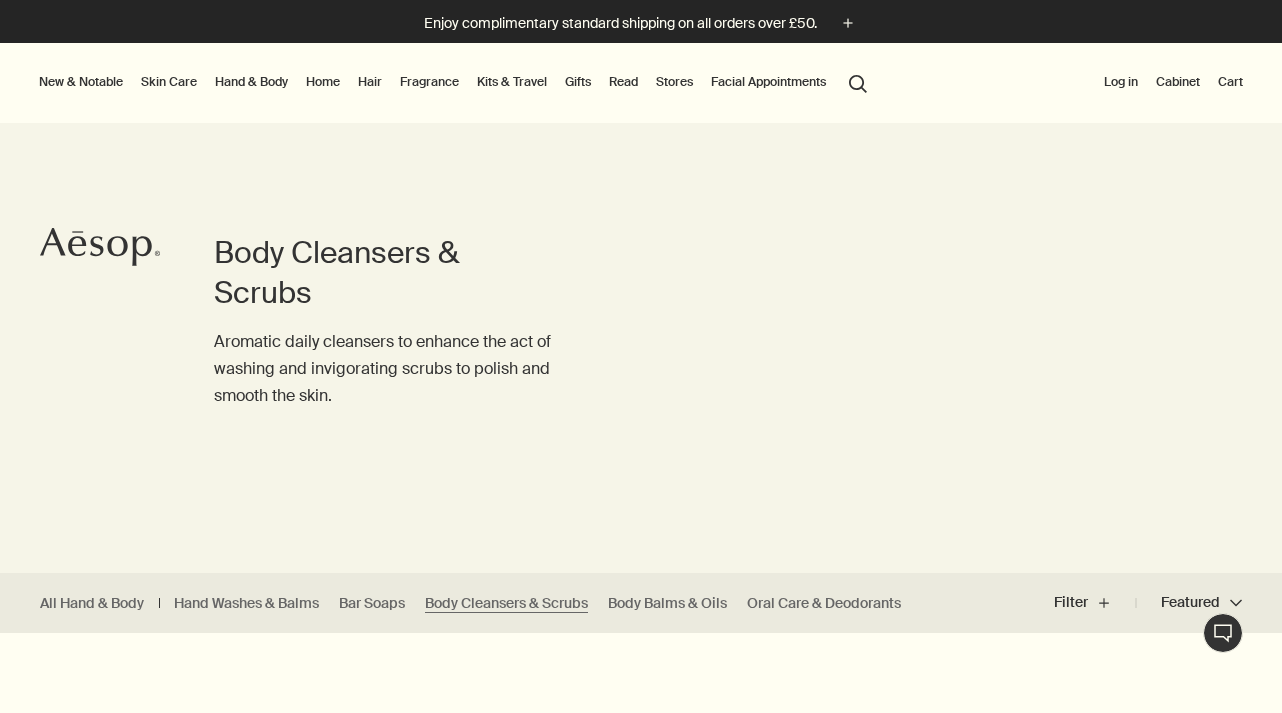 scroll, scrollTop: 0, scrollLeft: 0, axis: both 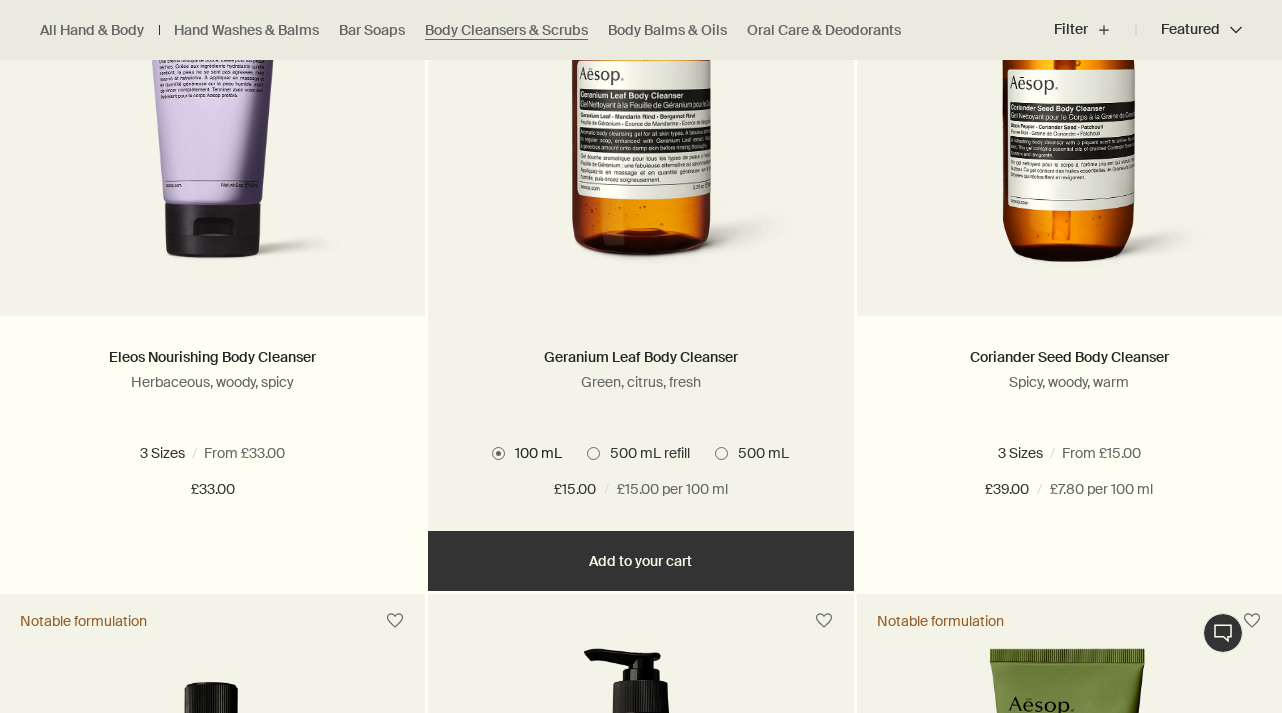 click at bounding box center (593, 453) 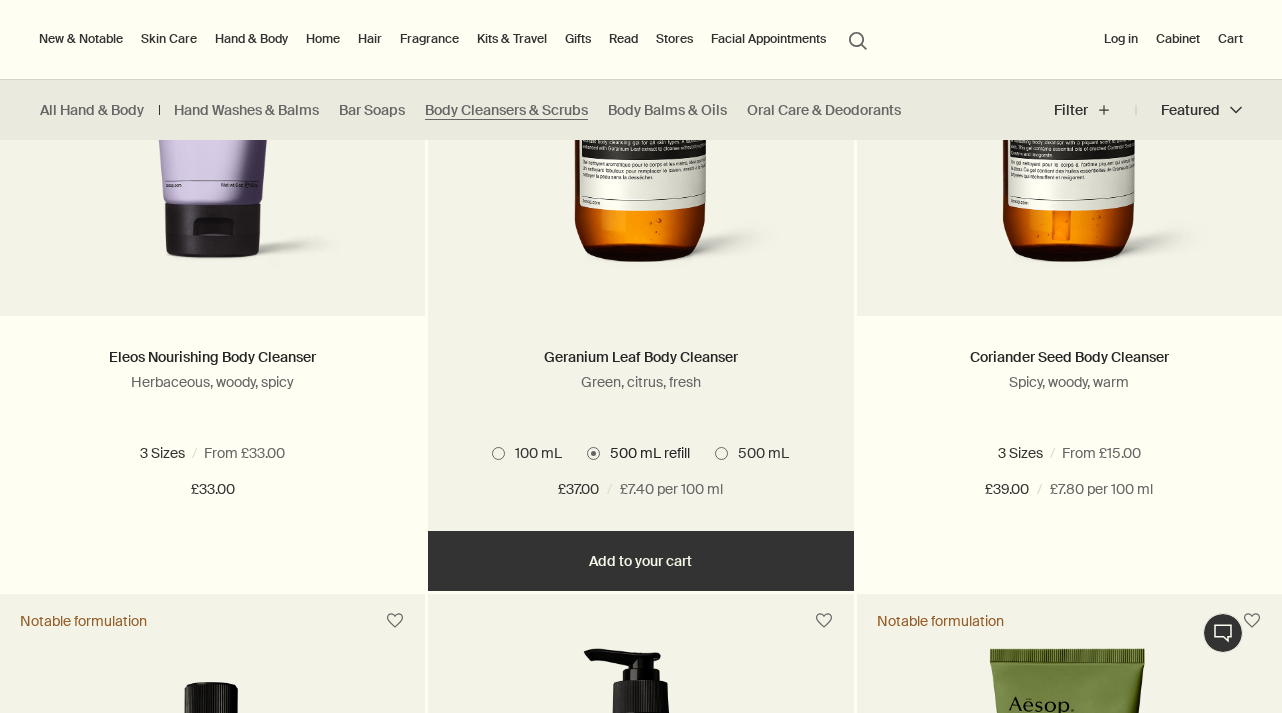 scroll, scrollTop: 761, scrollLeft: 0, axis: vertical 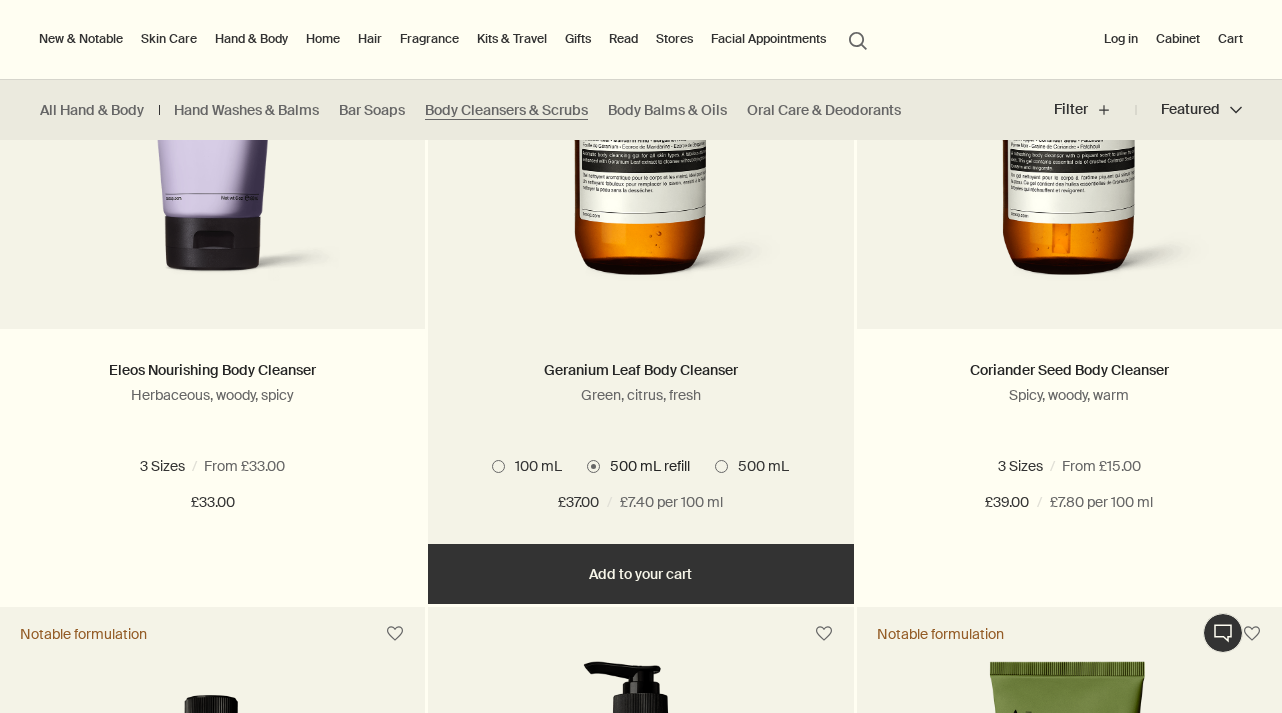 click at bounding box center (721, 466) 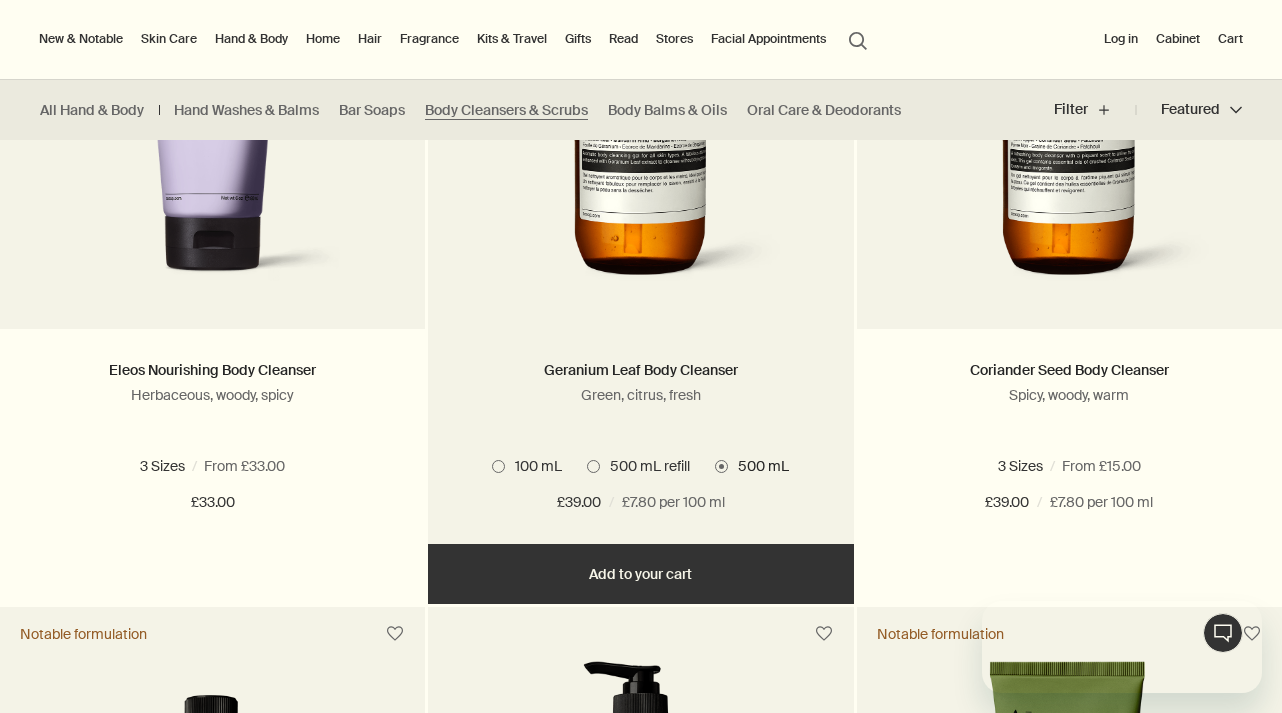 scroll, scrollTop: 0, scrollLeft: 0, axis: both 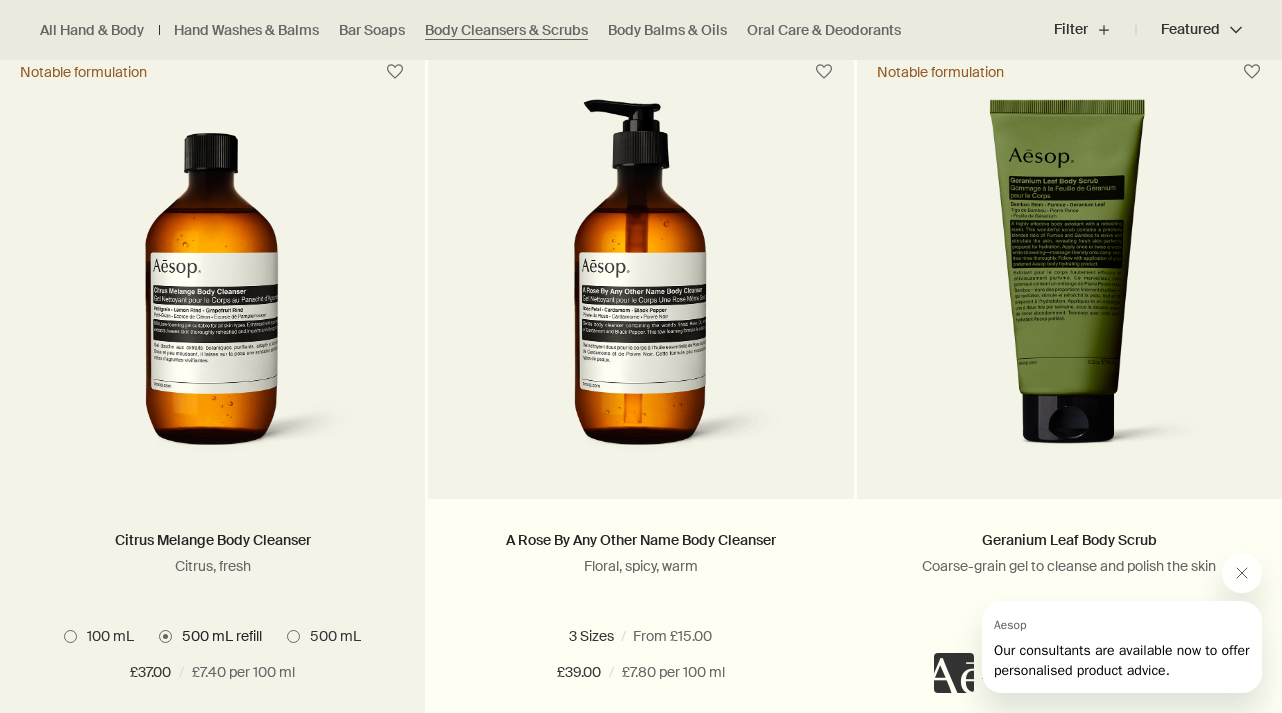 click at bounding box center [293, 636] 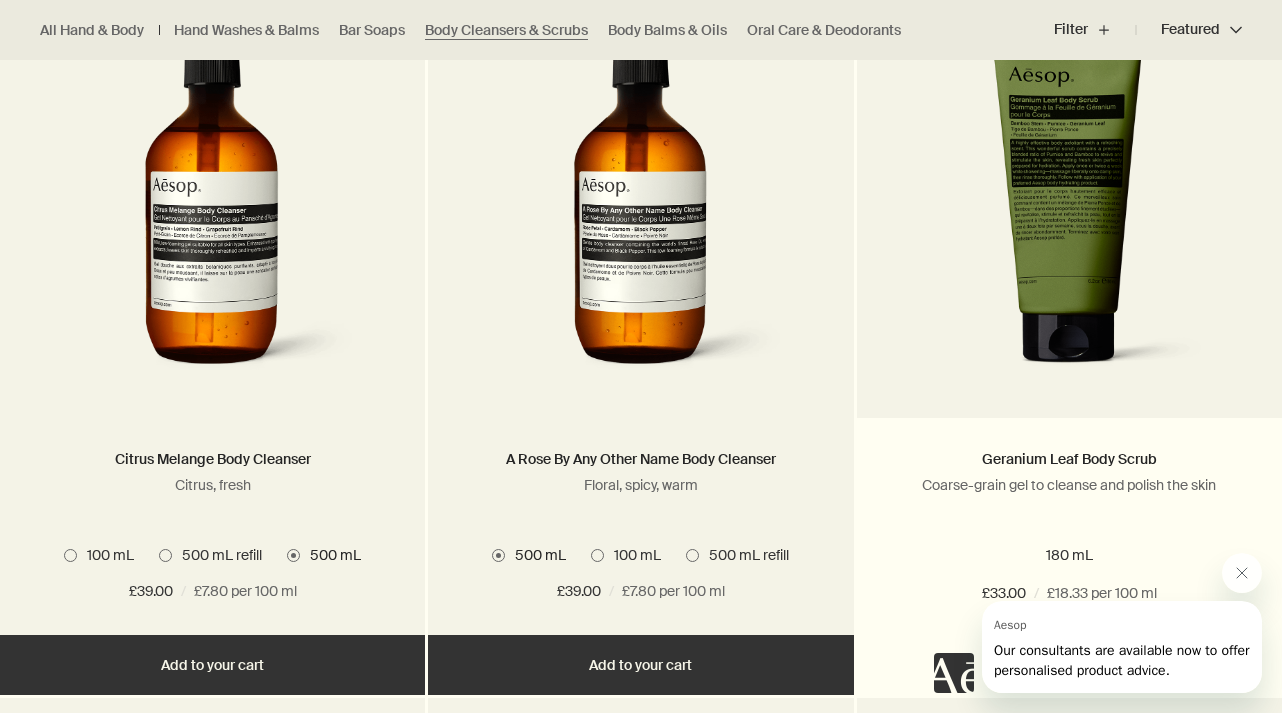 scroll, scrollTop: 1410, scrollLeft: 0, axis: vertical 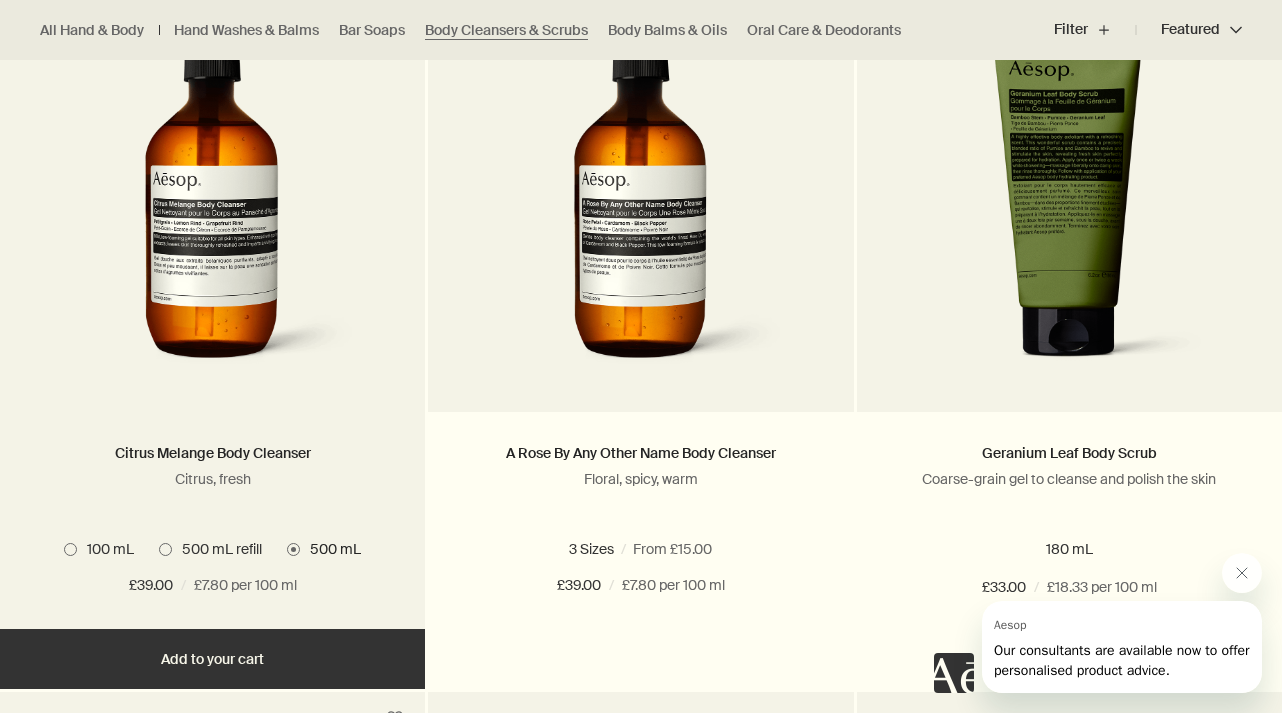 click at bounding box center [293, 549] 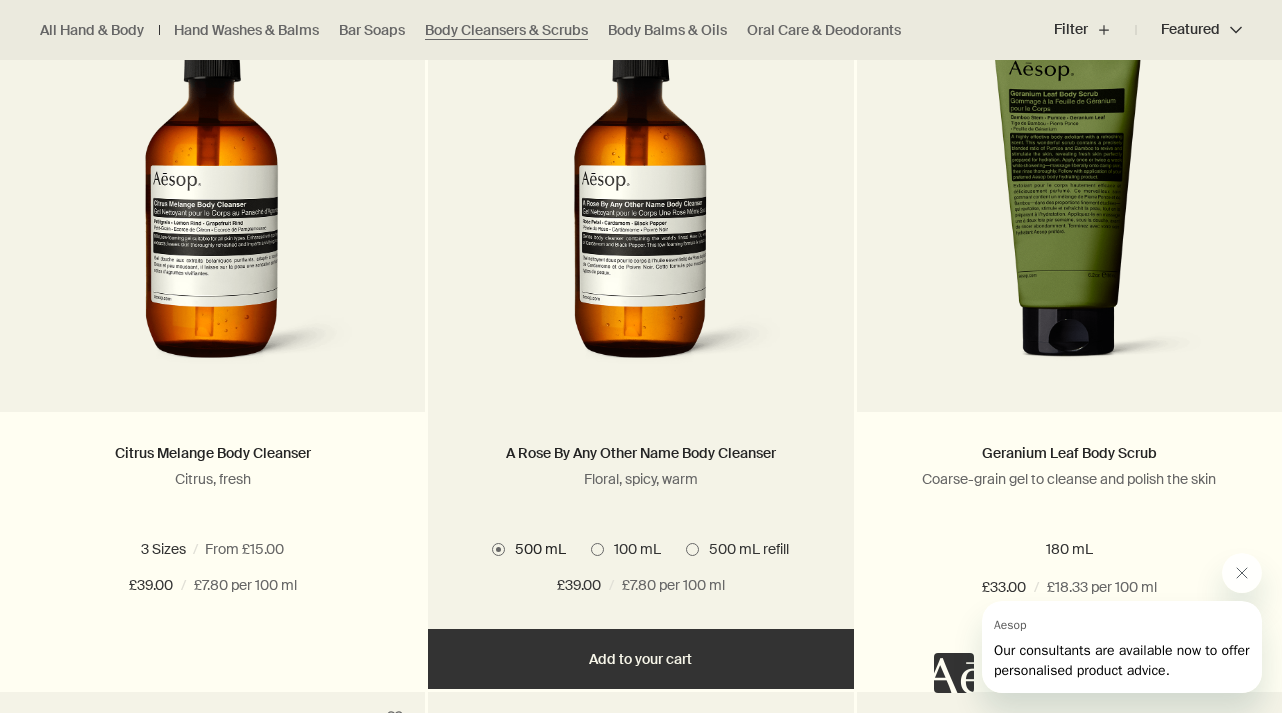 click at bounding box center (498, 549) 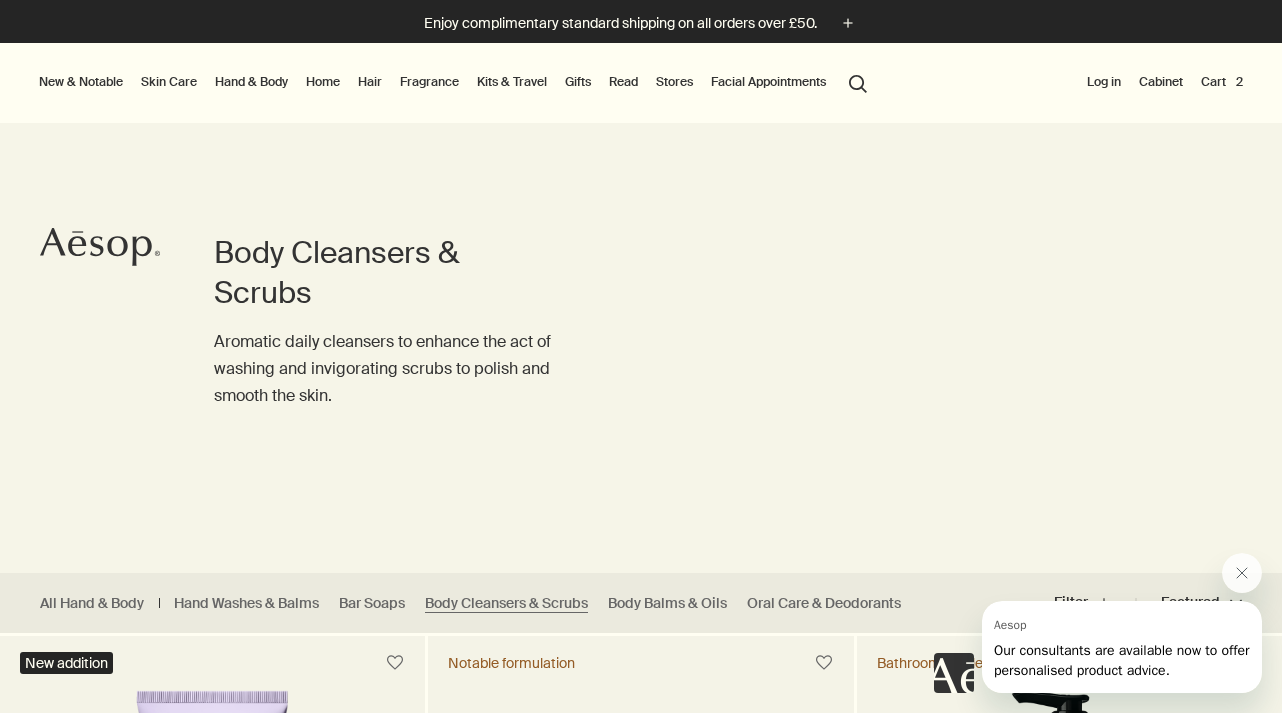 scroll, scrollTop: 0, scrollLeft: 0, axis: both 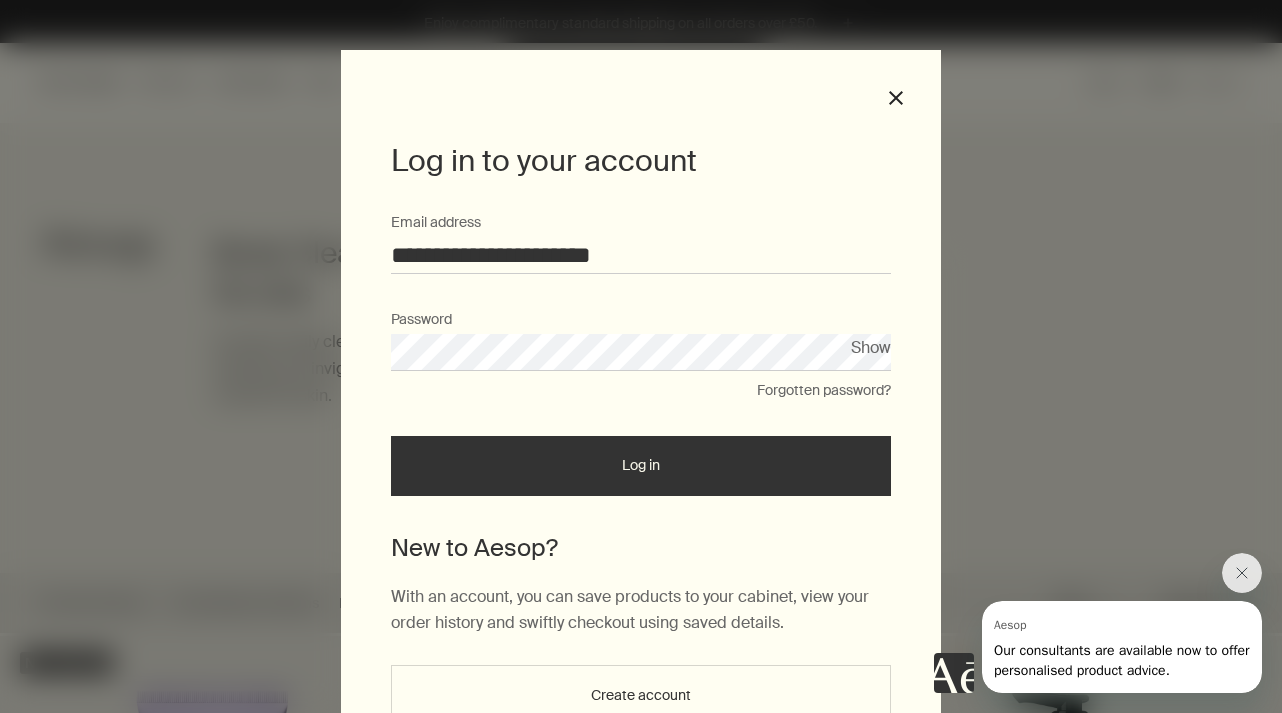 click on "Show" at bounding box center (871, 347) 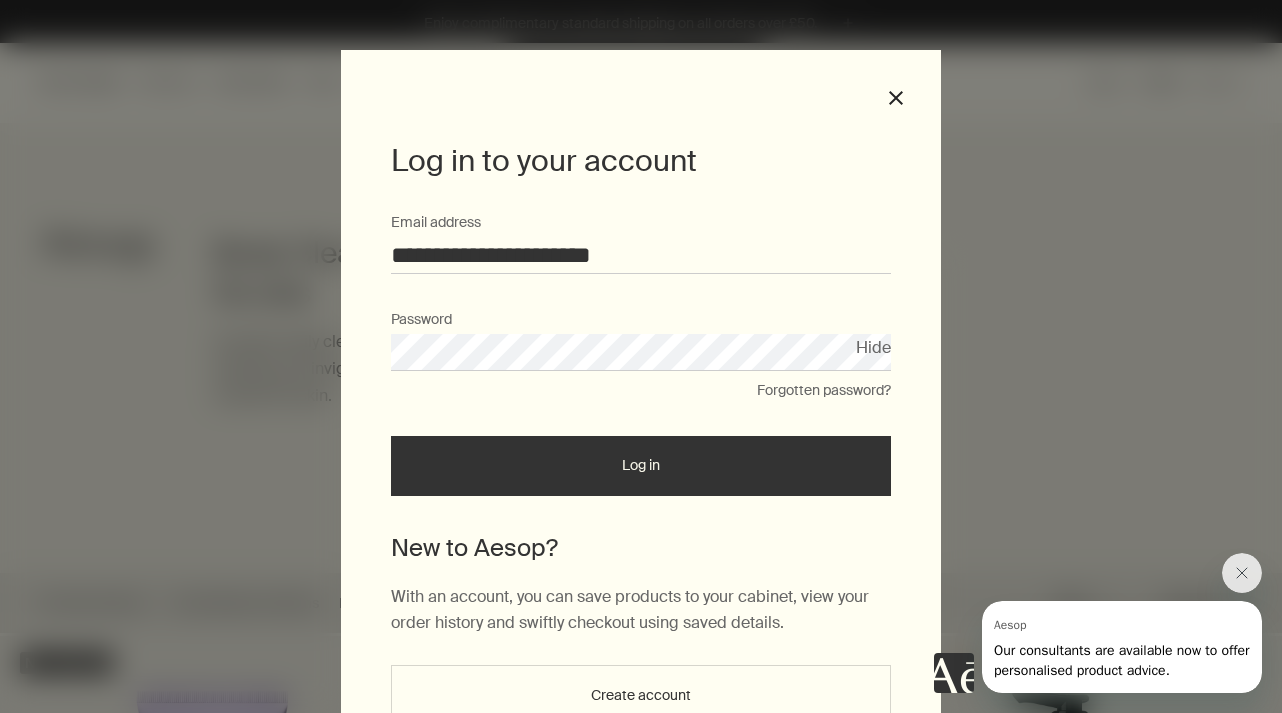 click on "Log in" at bounding box center [641, 466] 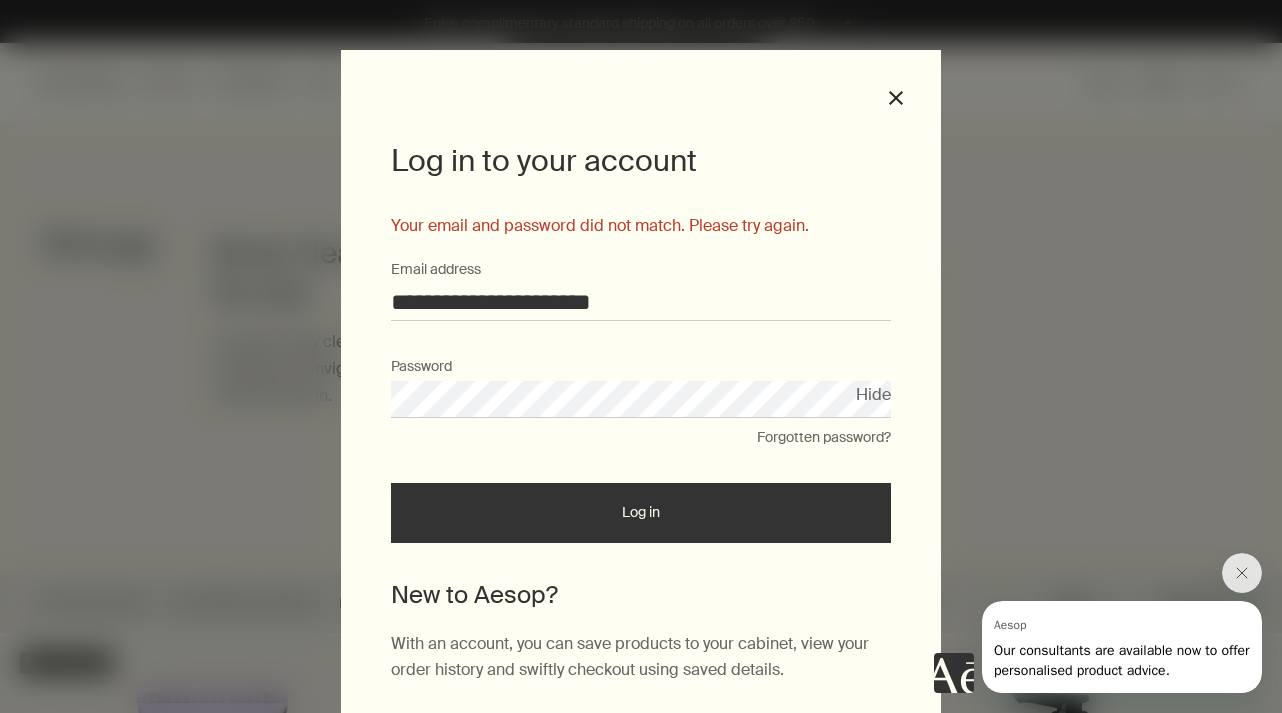 click on "**********" at bounding box center (641, 302) 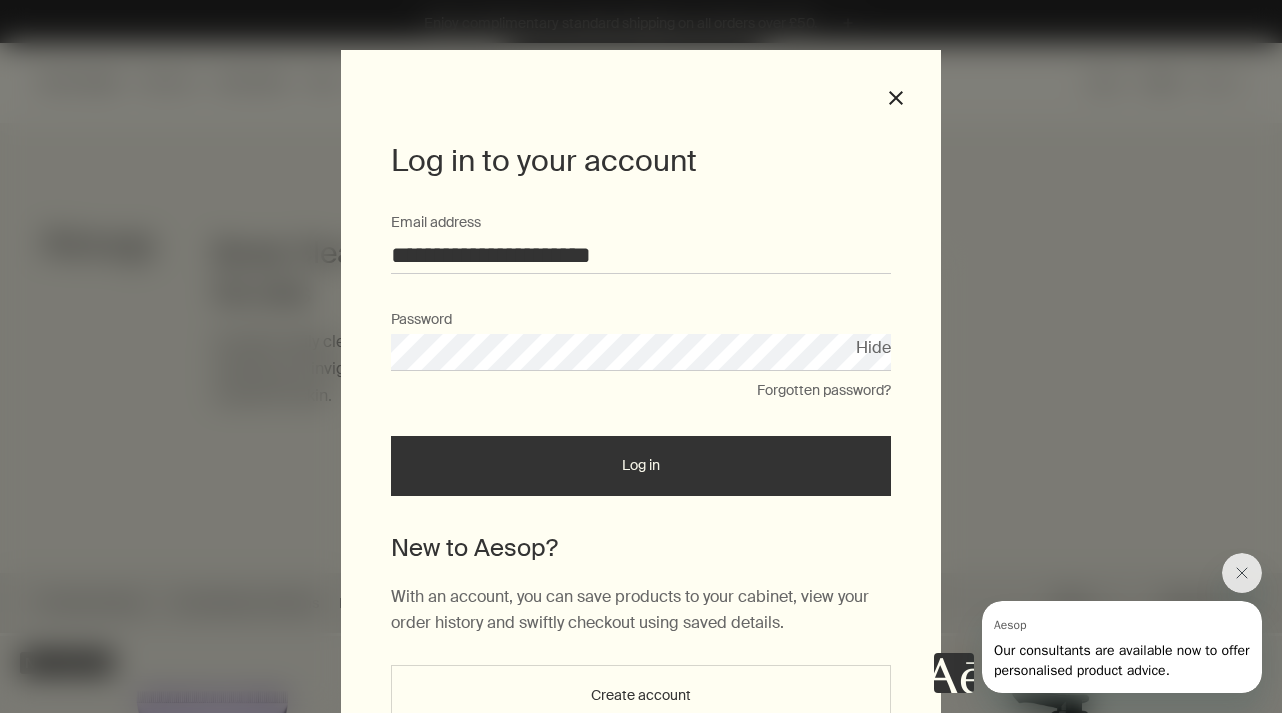 type on "**********" 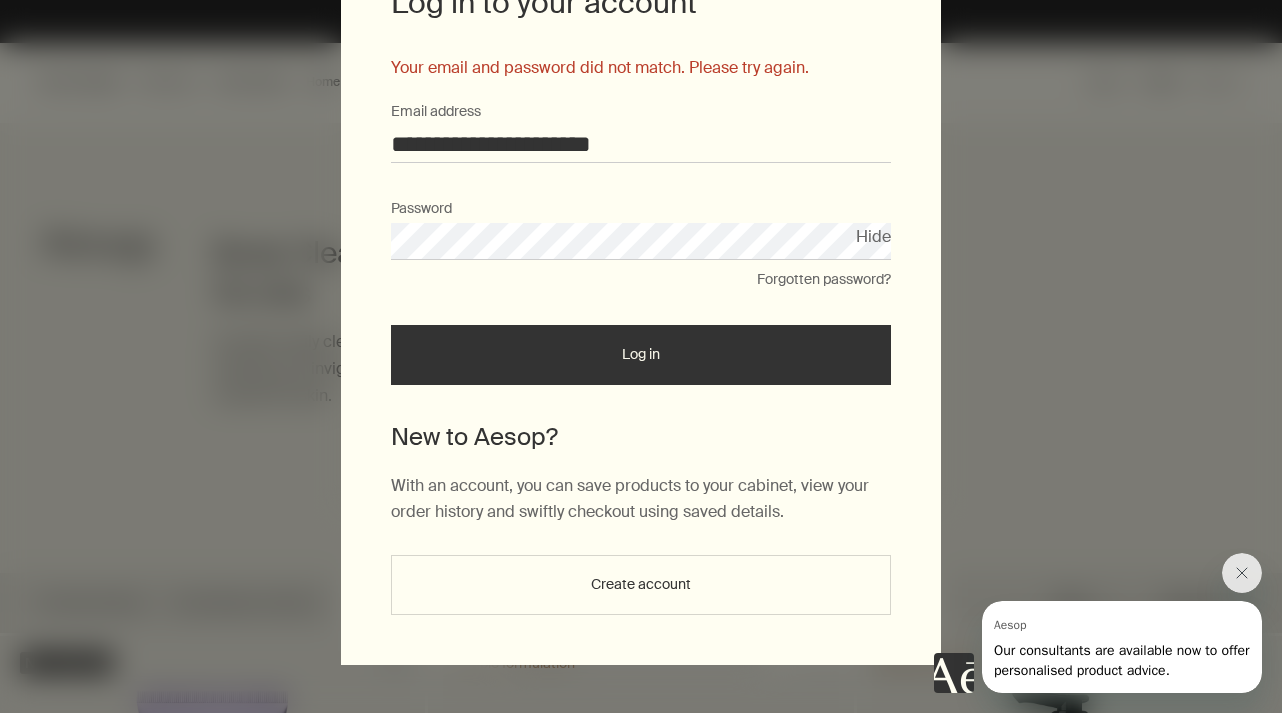 scroll, scrollTop: 157, scrollLeft: 0, axis: vertical 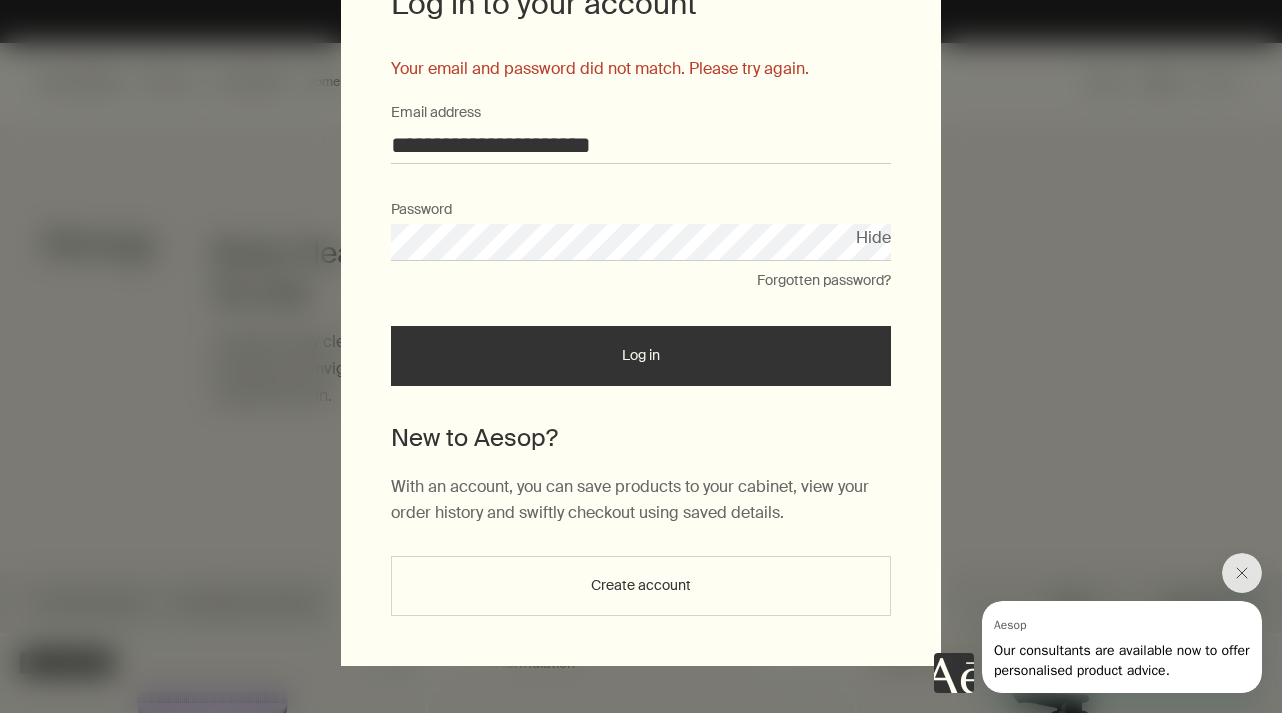 click on "Forgotten password?" at bounding box center (824, 281) 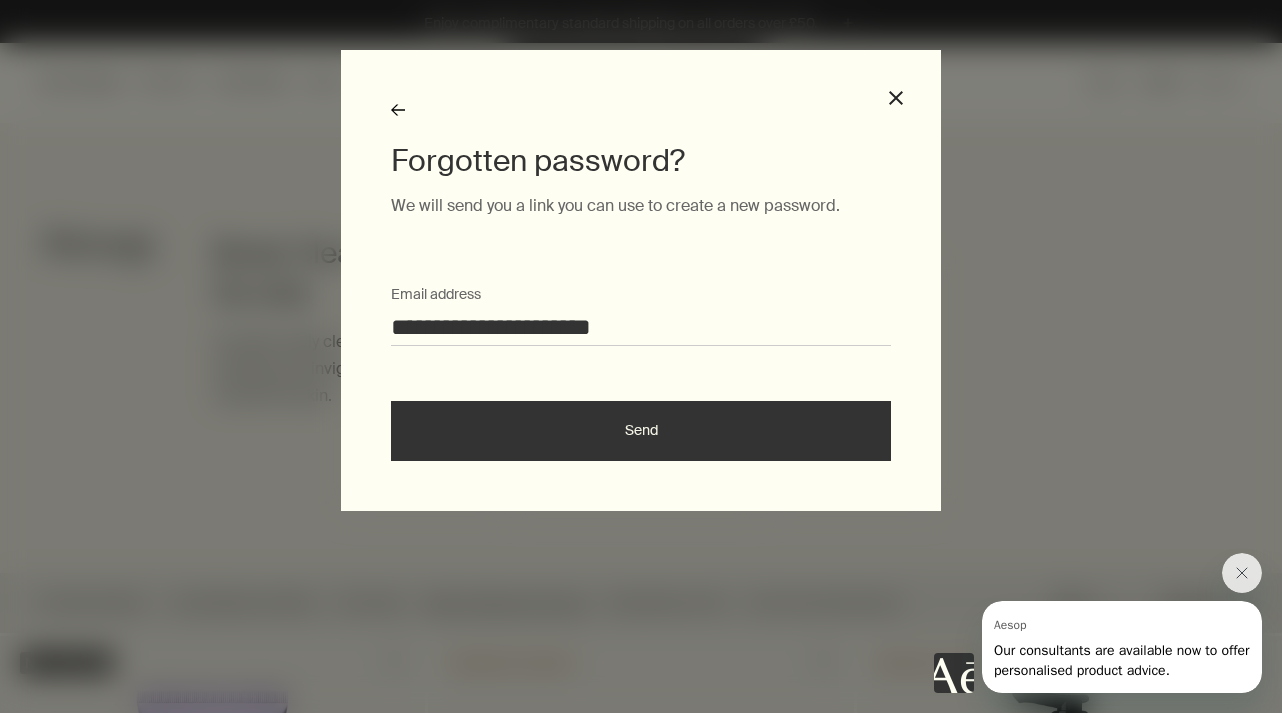scroll, scrollTop: 0, scrollLeft: 0, axis: both 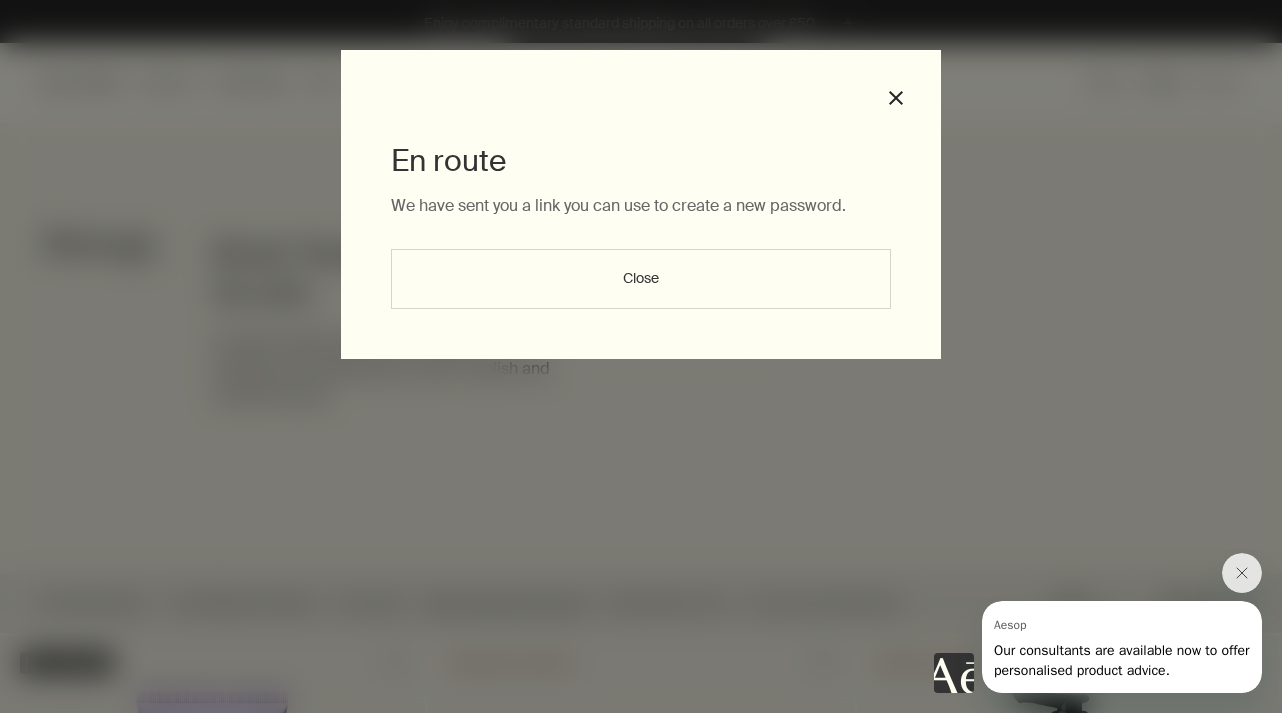 click on "Close" at bounding box center [641, 279] 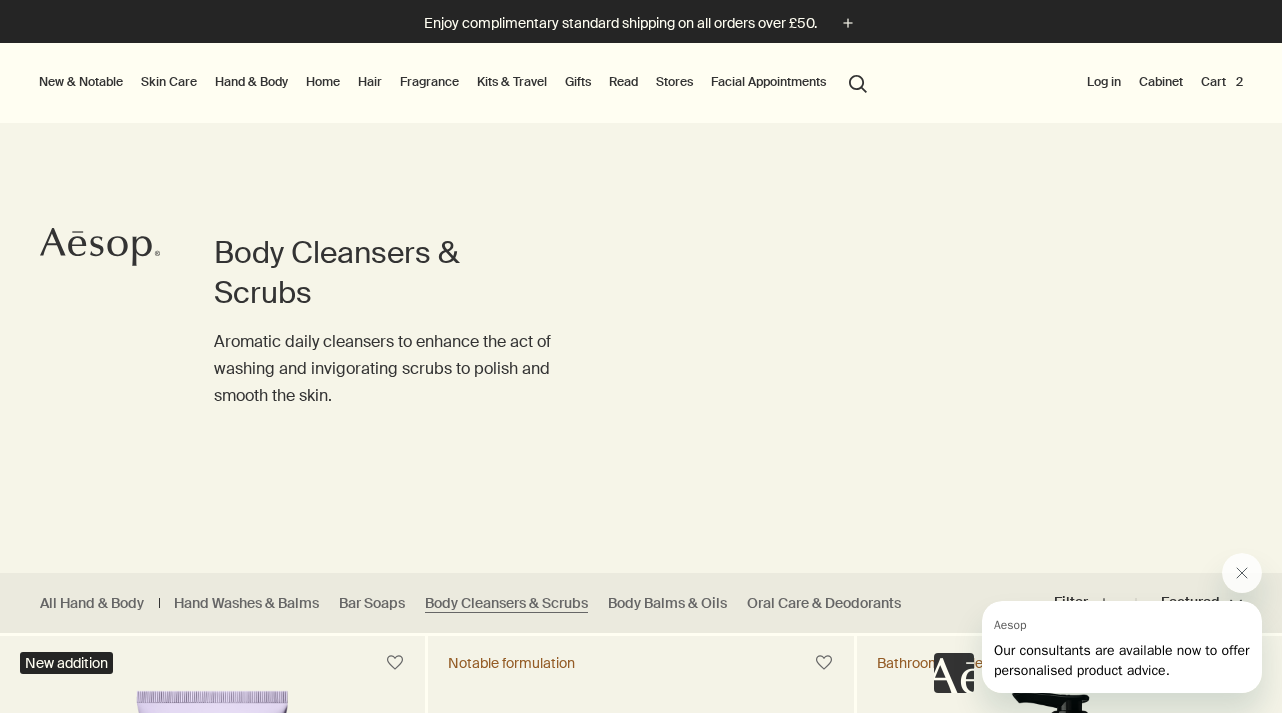 click on "Cart 2" at bounding box center (1222, 82) 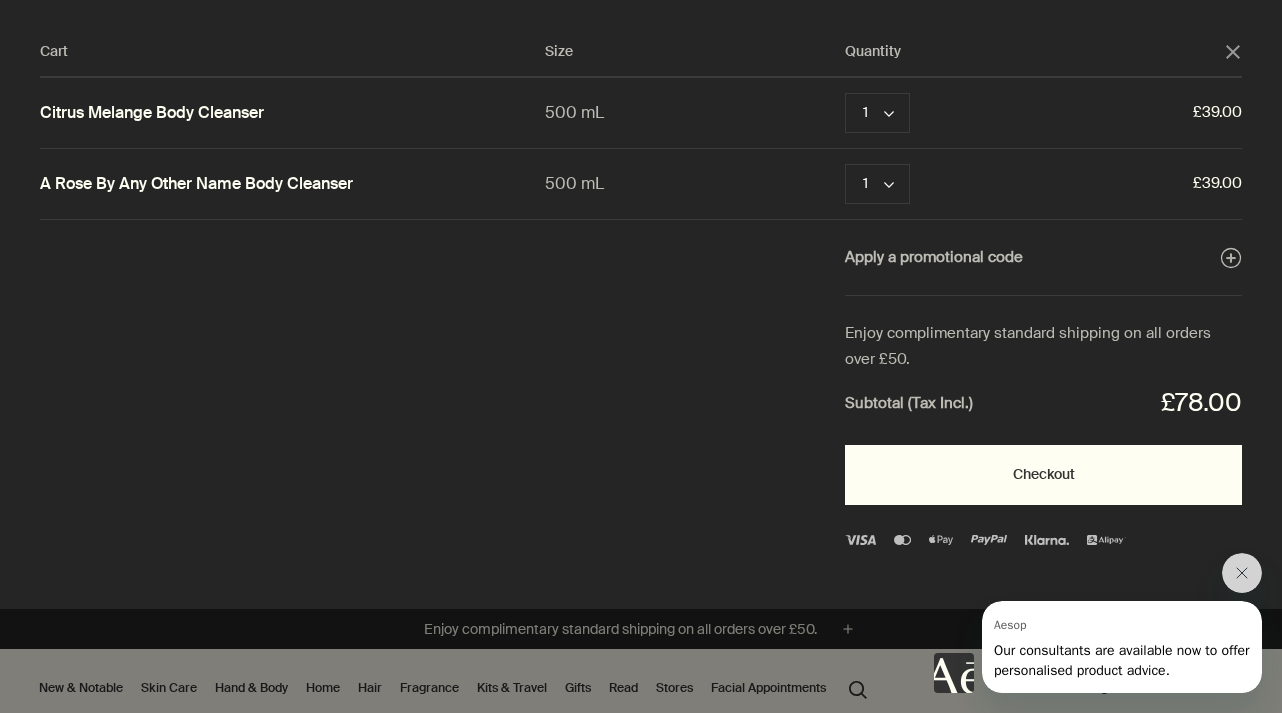 click on "Checkout" at bounding box center (1043, 475) 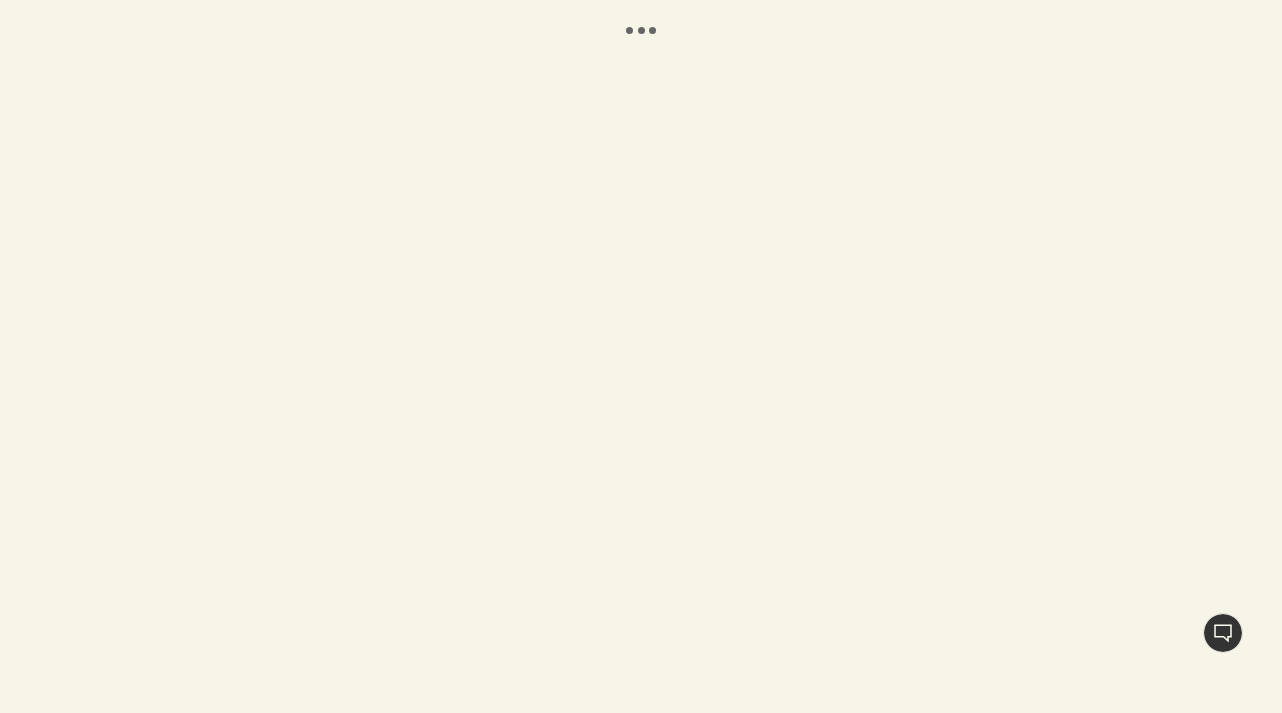 scroll, scrollTop: 0, scrollLeft: 0, axis: both 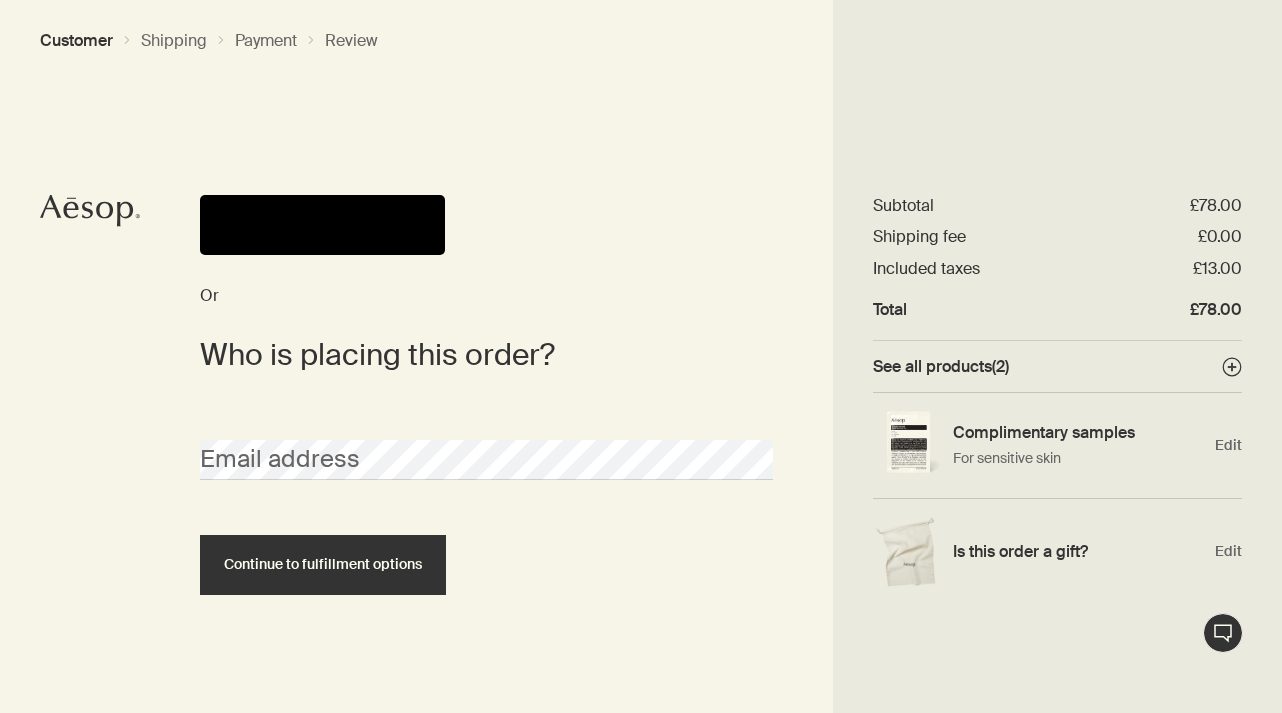 click at bounding box center (322, 225) 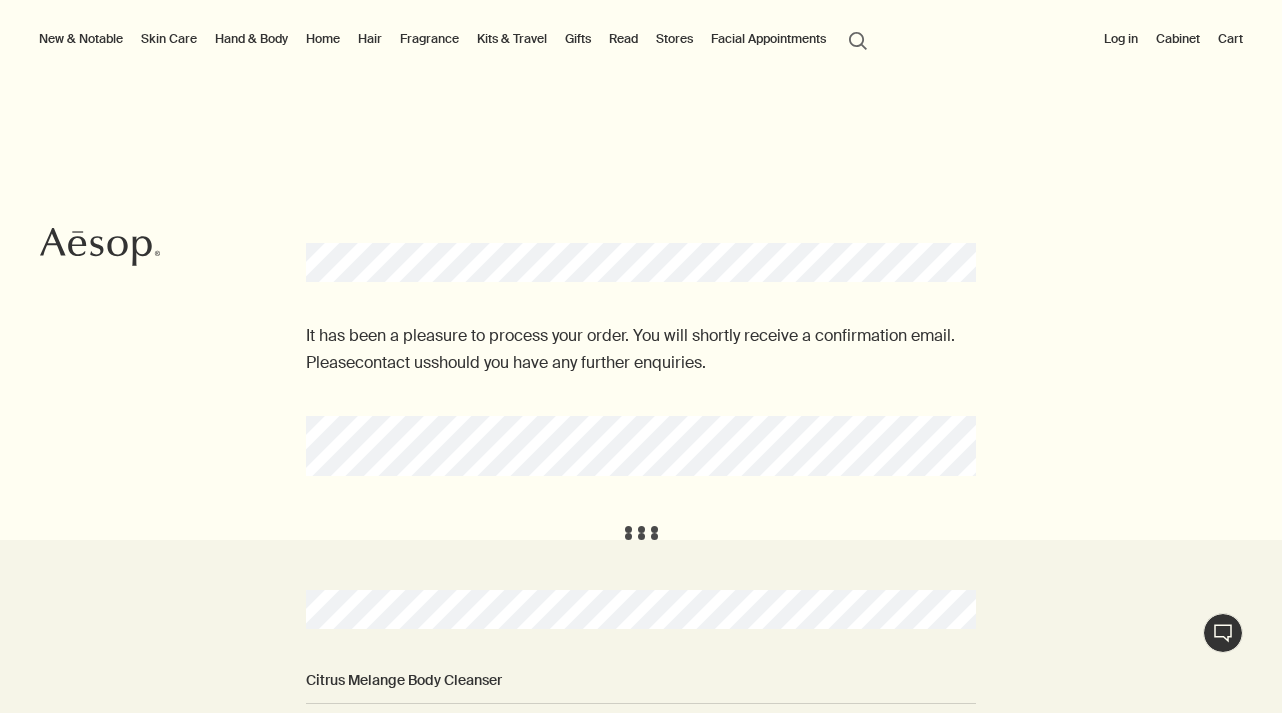 scroll, scrollTop: 0, scrollLeft: 0, axis: both 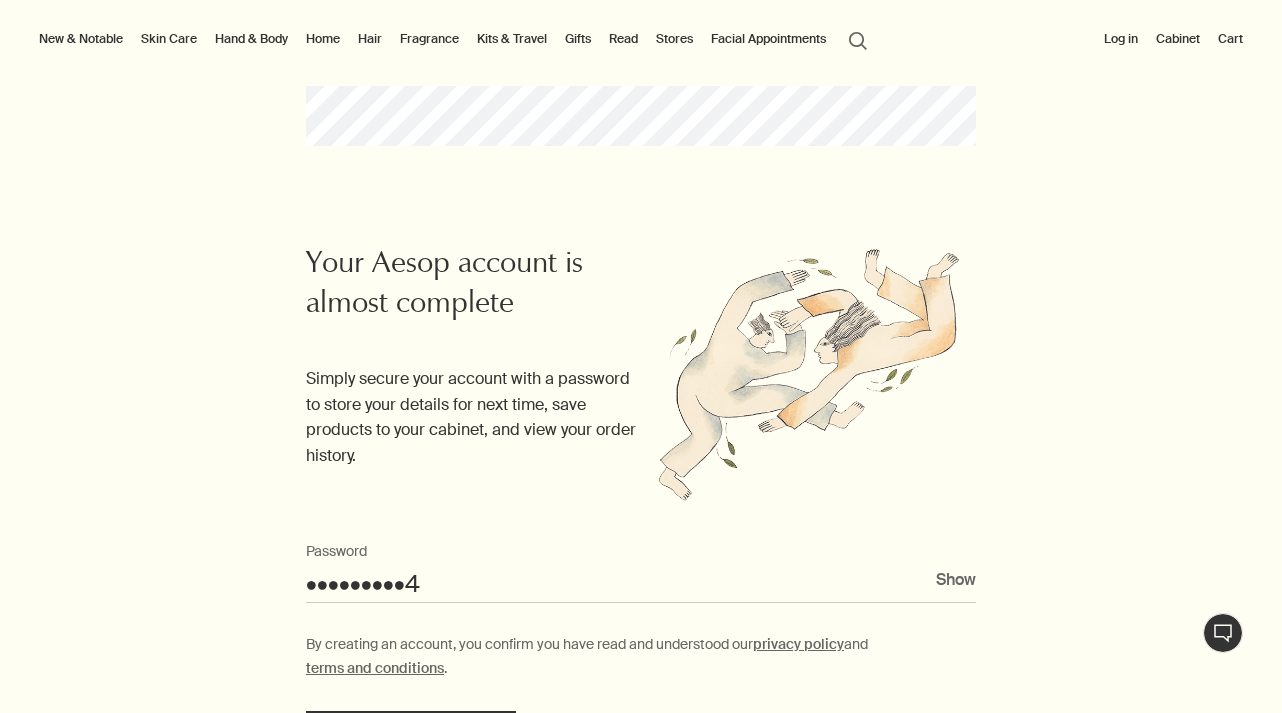 click on "Show" at bounding box center (956, 579) 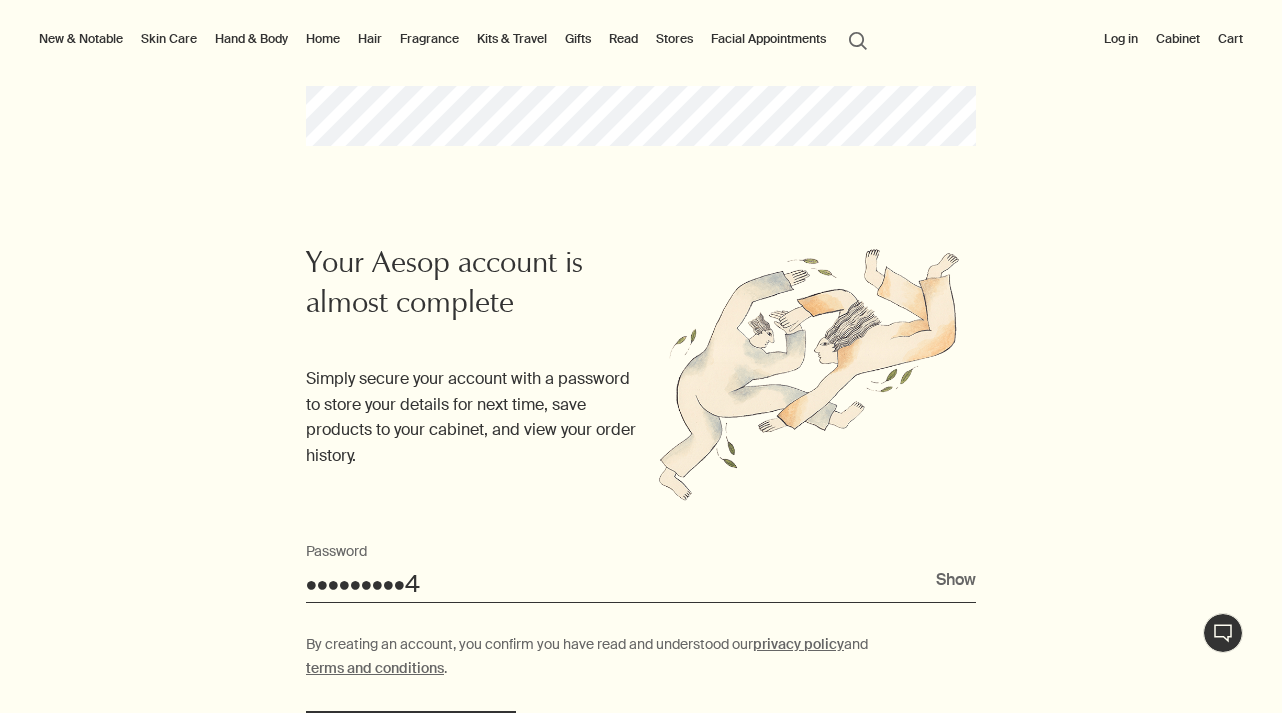 type on "Bapak@1984" 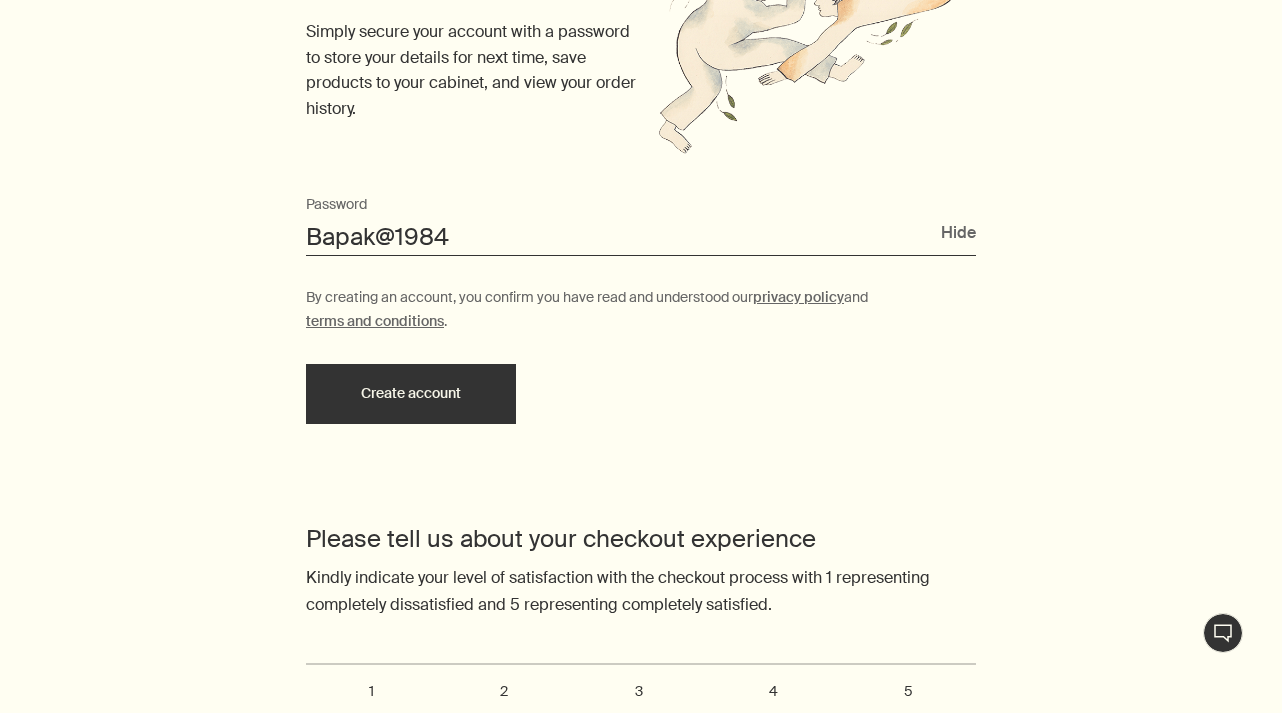 scroll, scrollTop: 686, scrollLeft: 0, axis: vertical 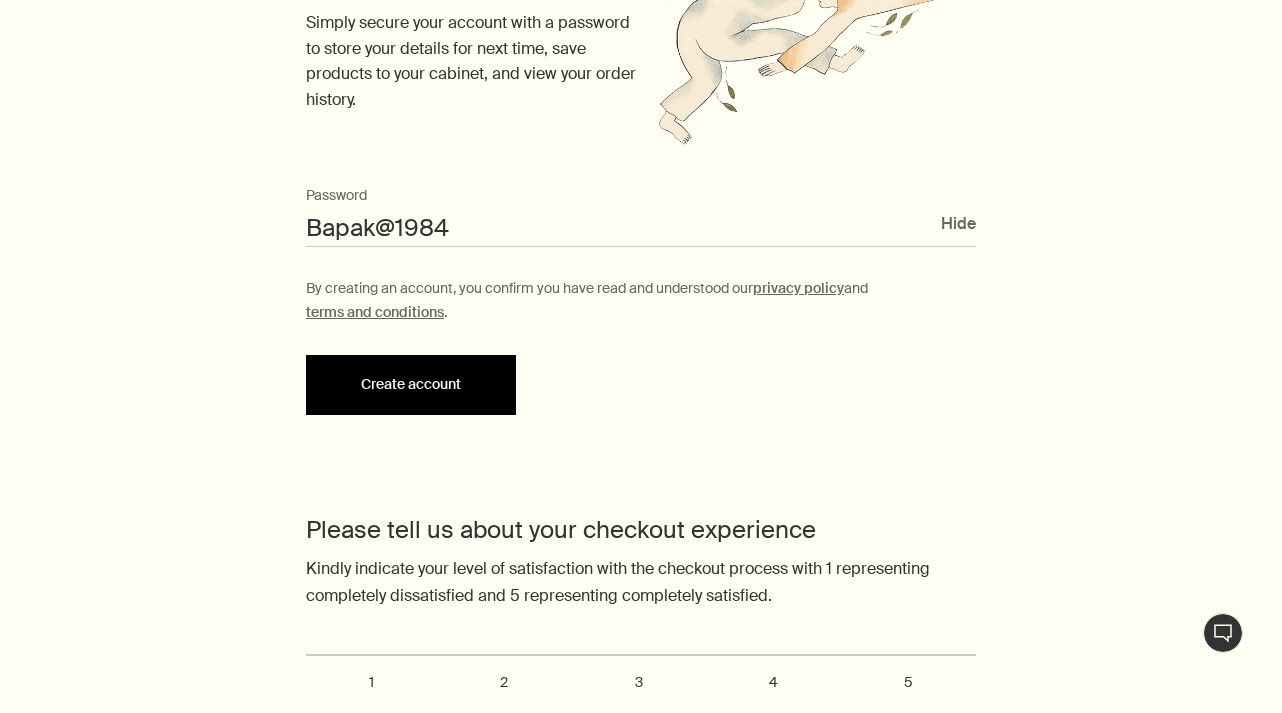 click on "Create account" at bounding box center [411, 385] 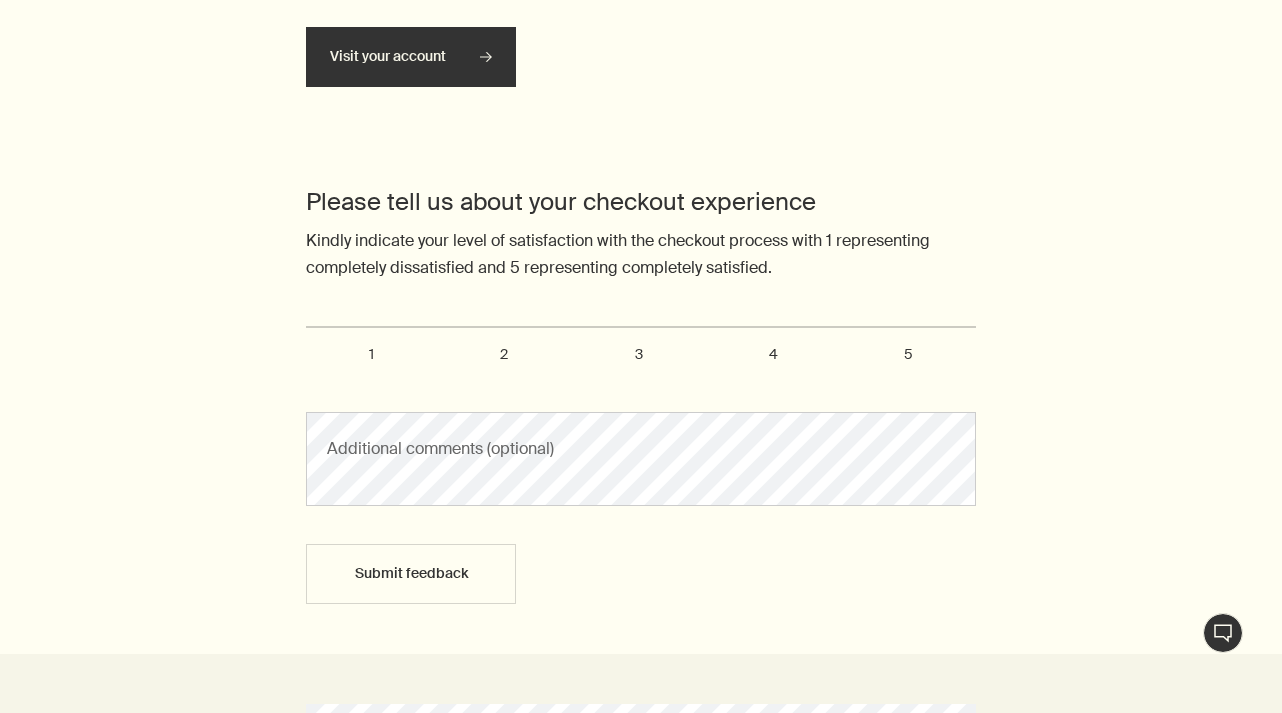 scroll, scrollTop: 846, scrollLeft: 0, axis: vertical 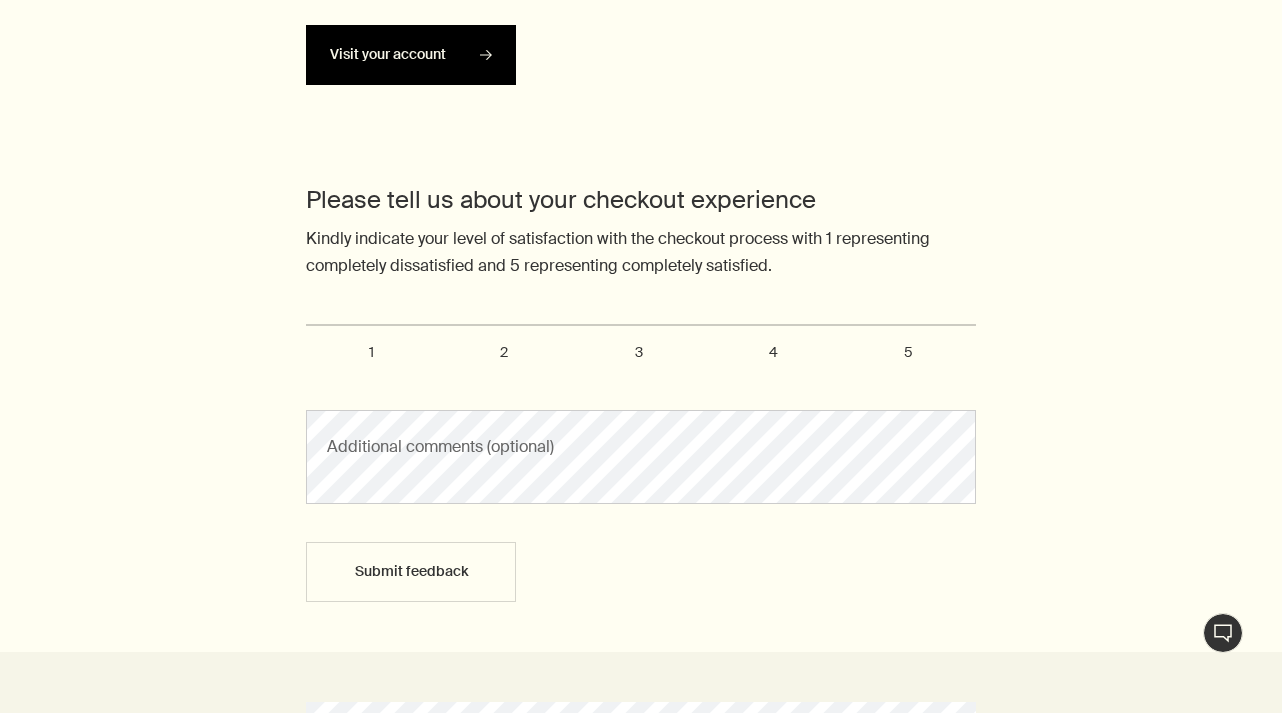 click on "Visit your account   rightArrow" at bounding box center (411, 55) 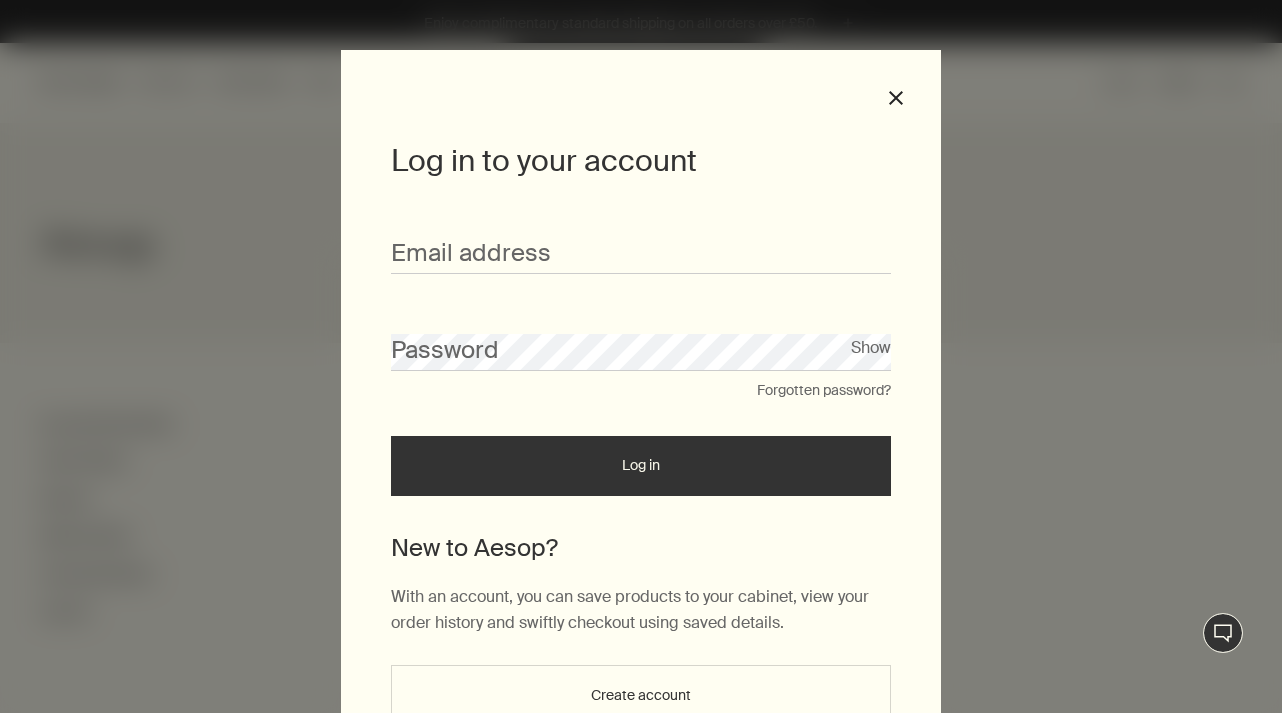 scroll, scrollTop: 0, scrollLeft: 0, axis: both 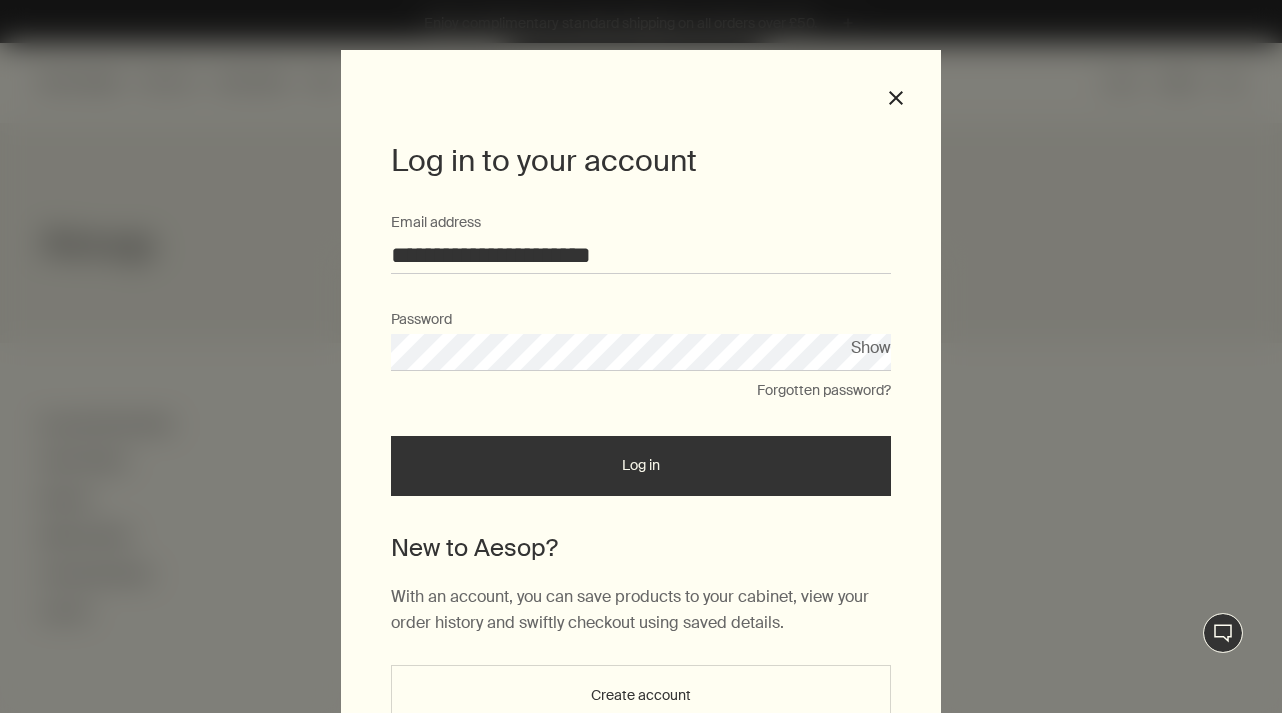 click on "Show" at bounding box center [871, 347] 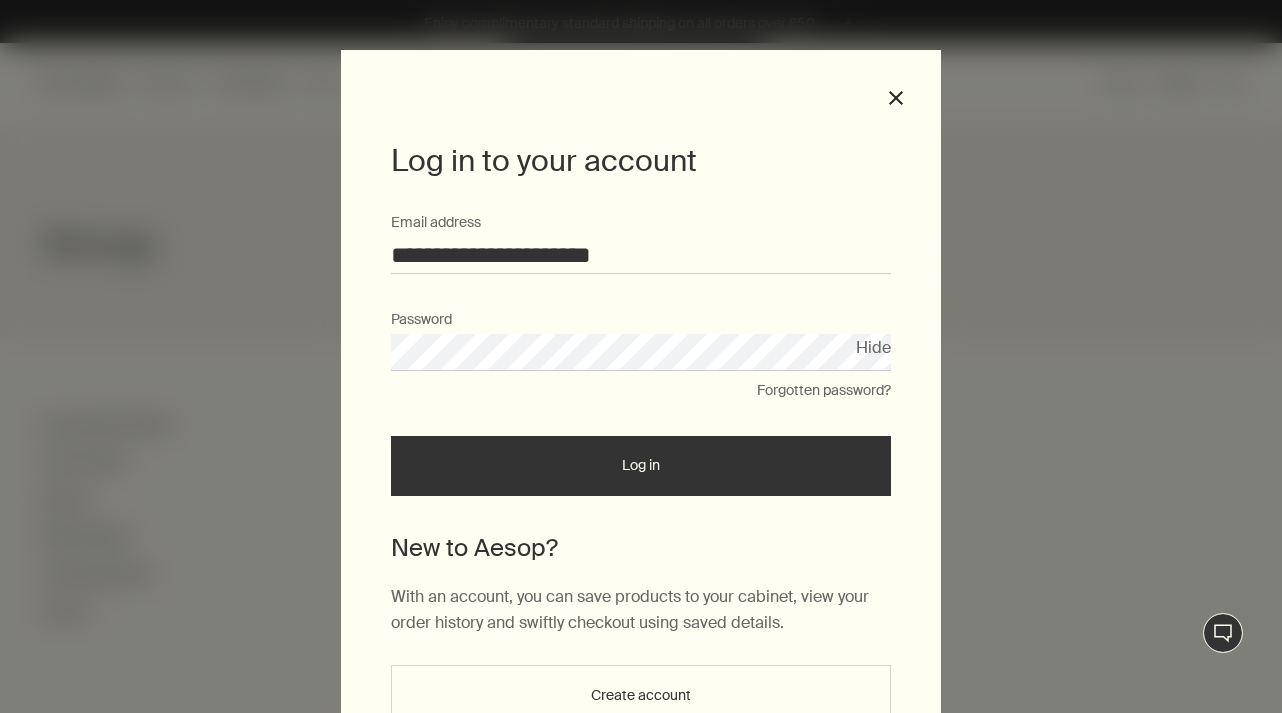 click on "Log in" at bounding box center [641, 466] 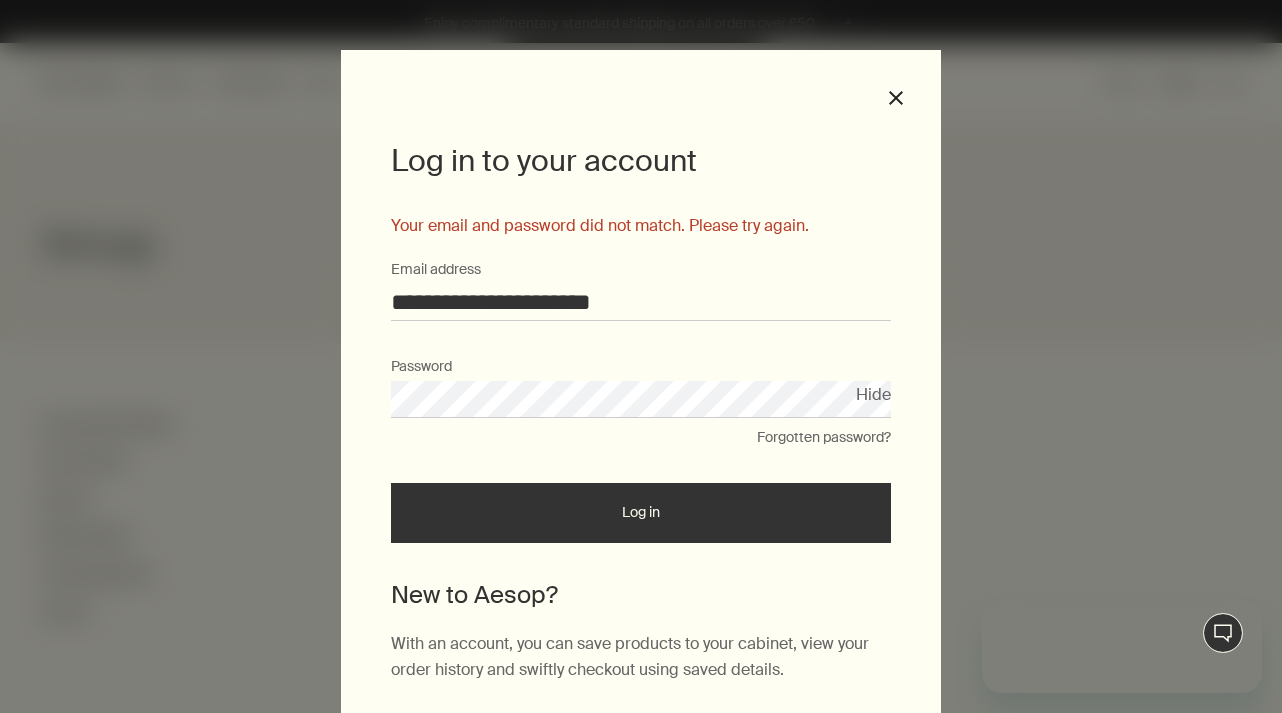scroll, scrollTop: 0, scrollLeft: 0, axis: both 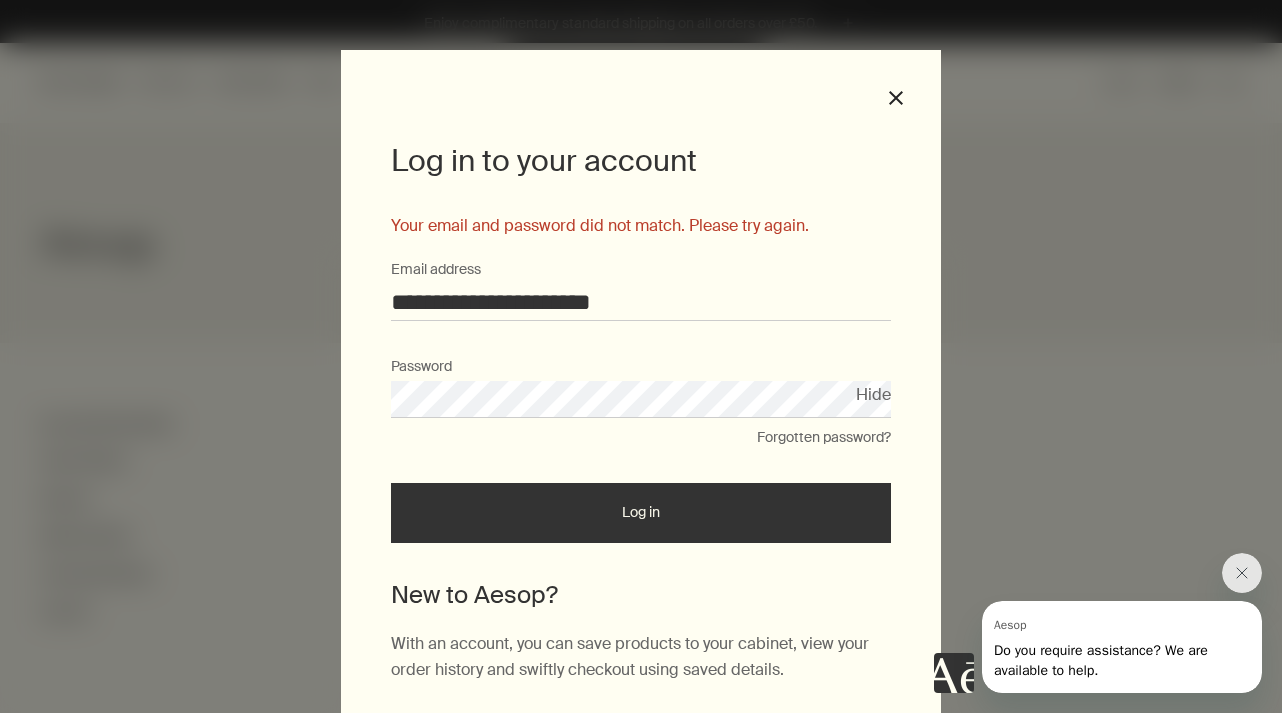click on "**********" at bounding box center [641, 302] 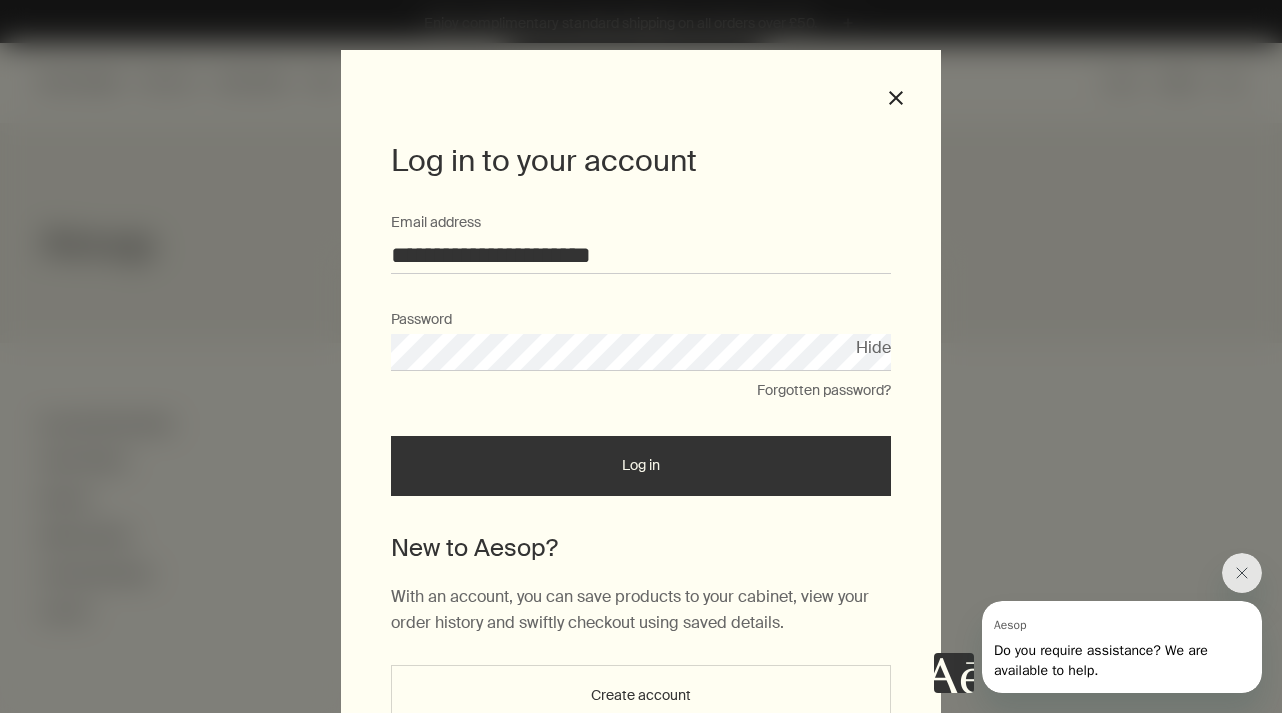 type on "**********" 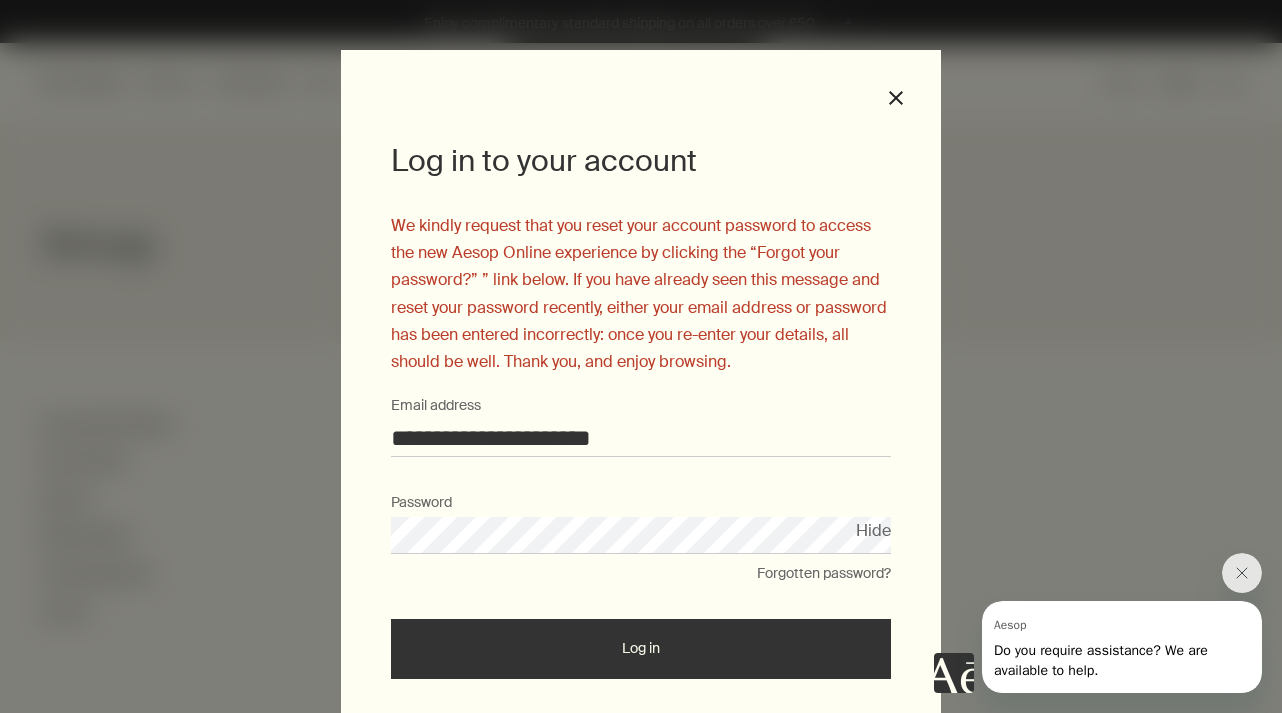 click on "Forgotten password?" at bounding box center (824, 574) 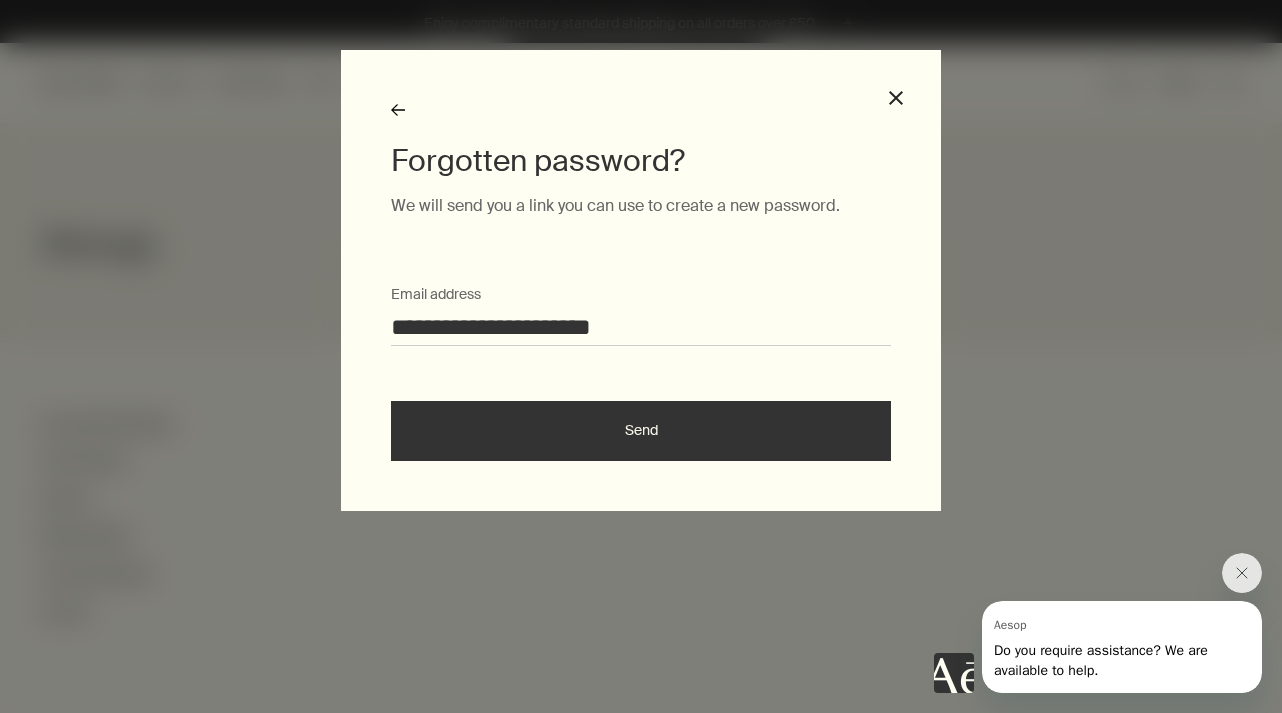 click on "Send" at bounding box center [641, 431] 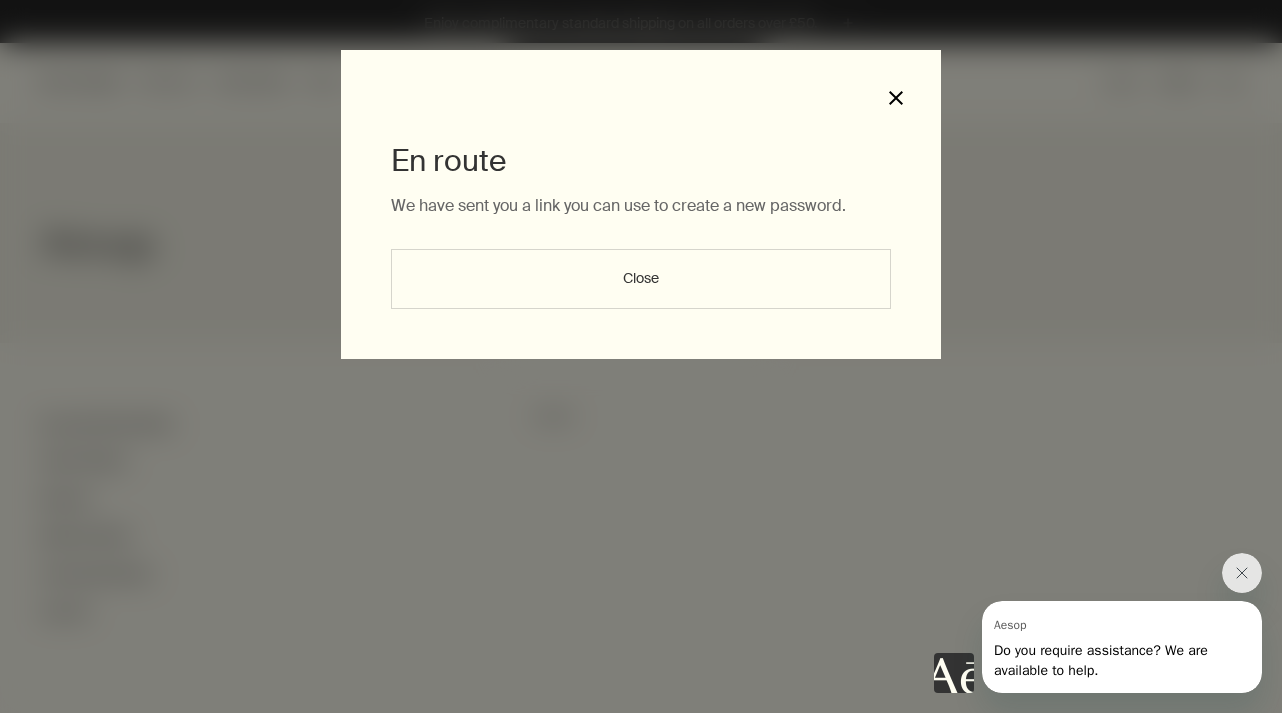 click on "close" at bounding box center [896, 98] 